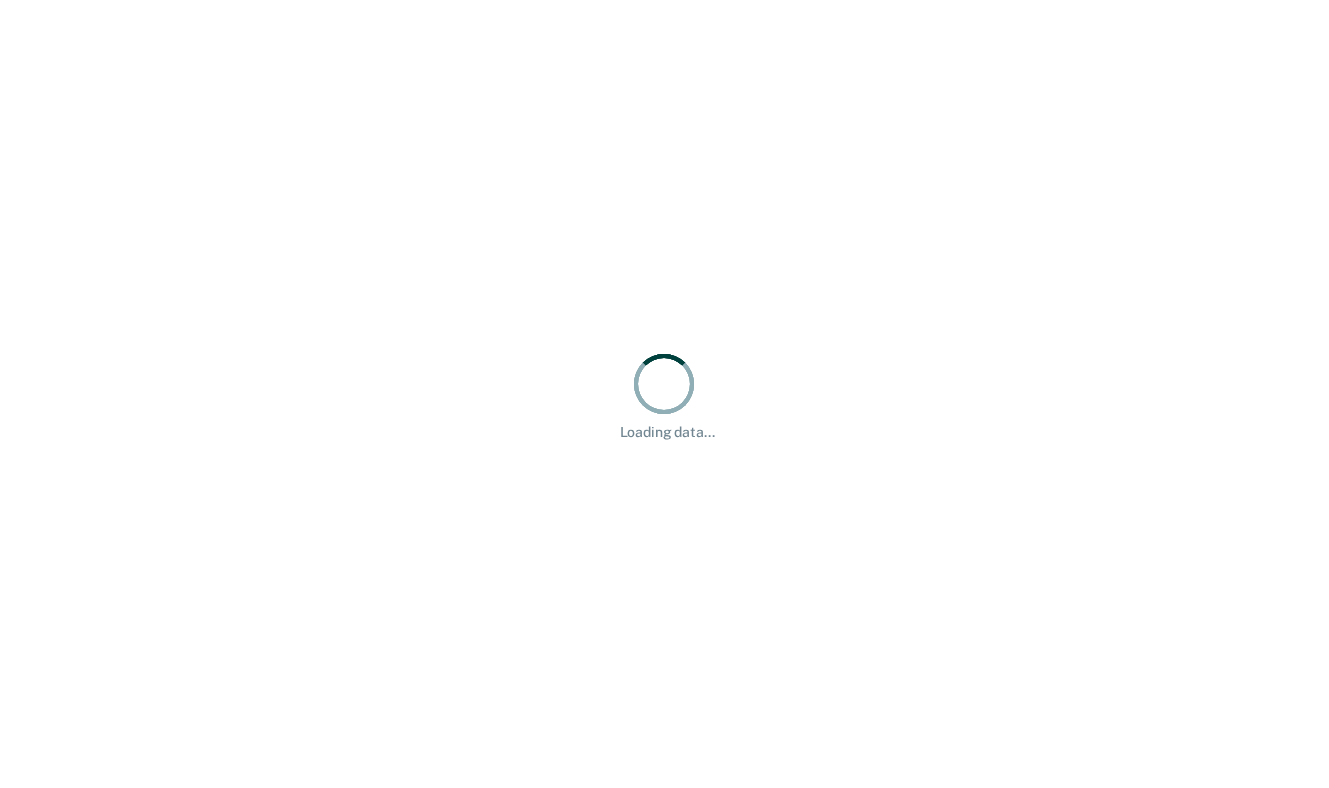 scroll, scrollTop: 0, scrollLeft: 0, axis: both 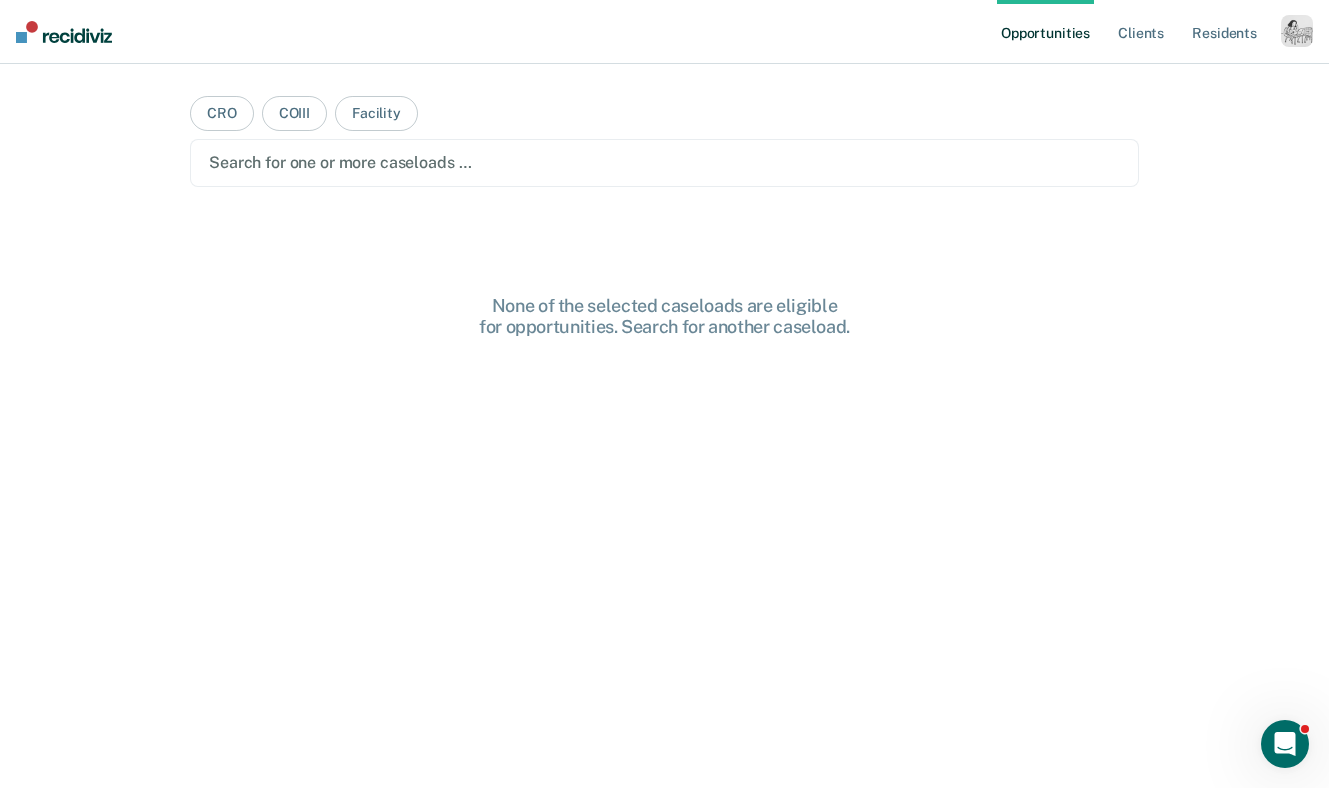 click at bounding box center [1297, 31] 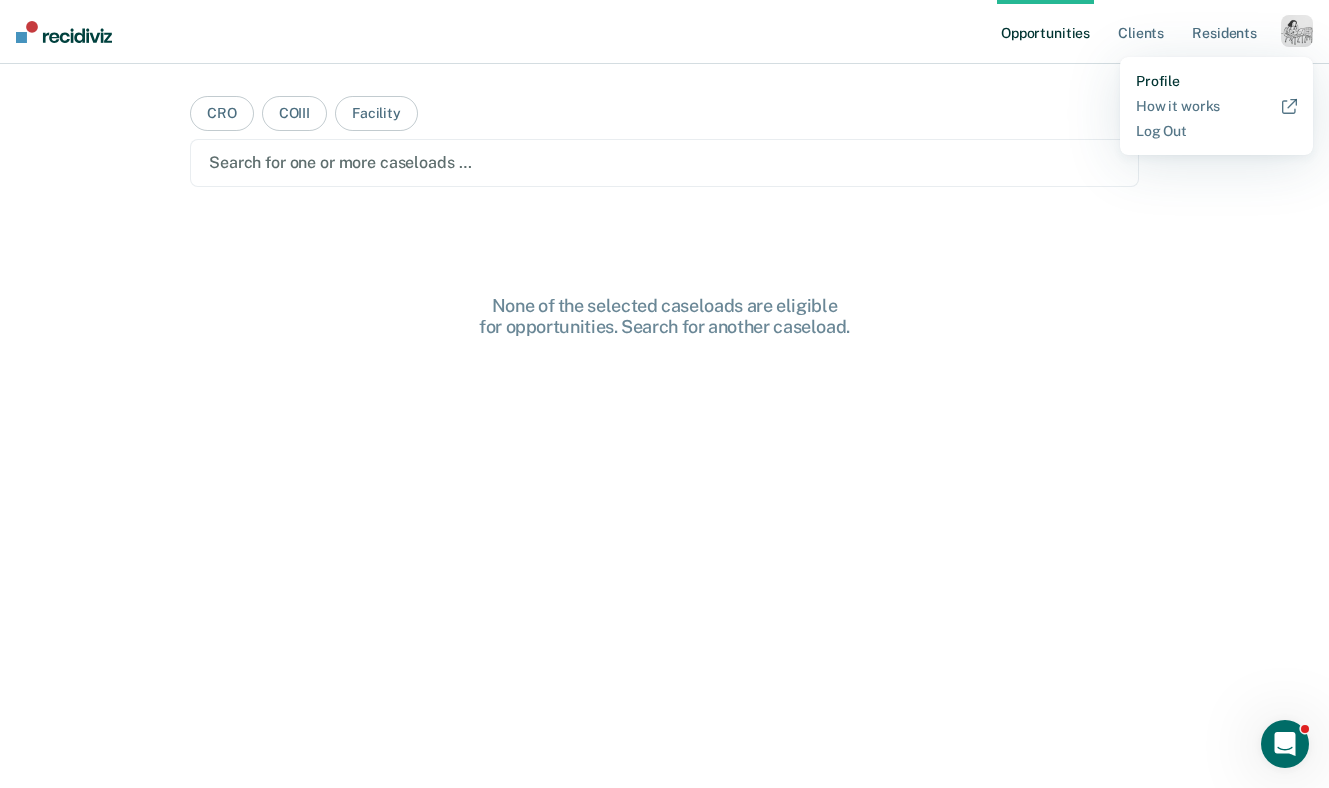 click on "Profile" at bounding box center (1216, 81) 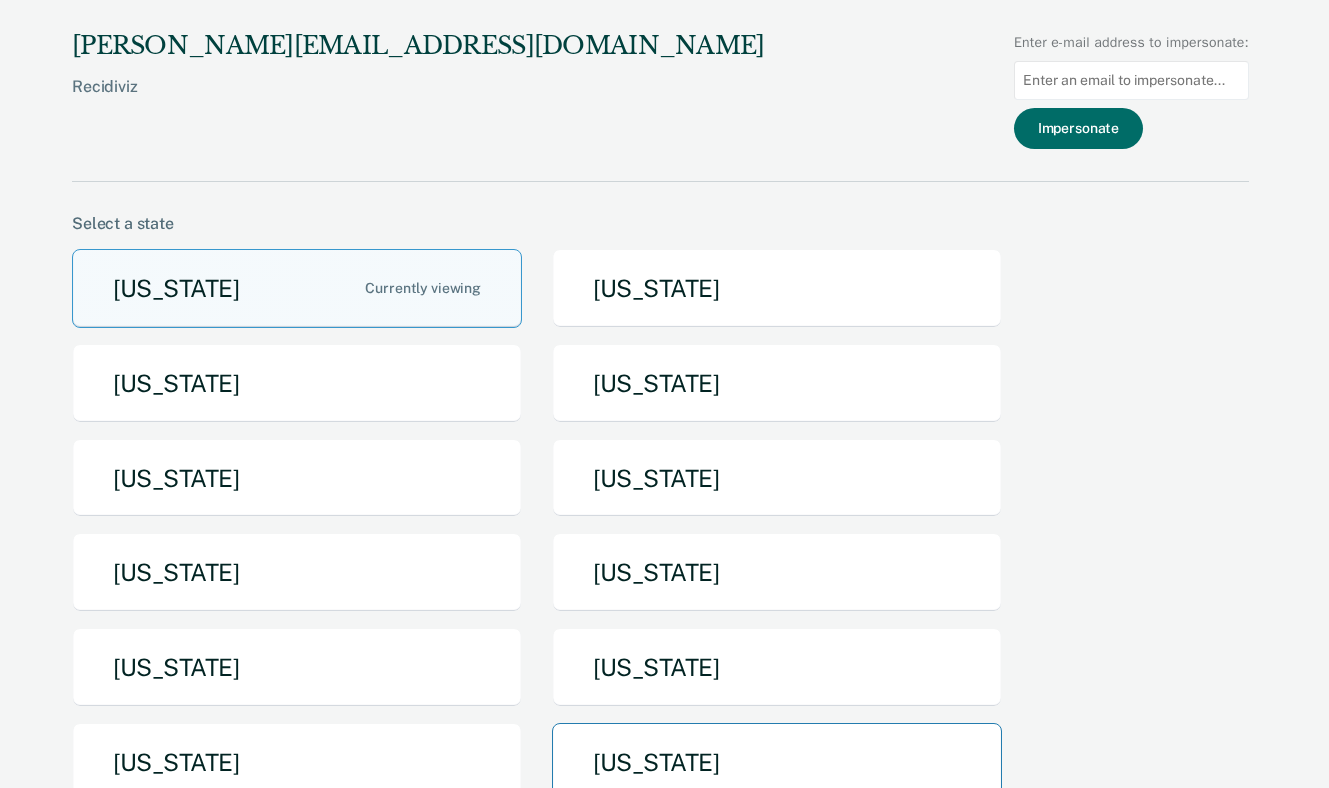 click on "[US_STATE]" at bounding box center [777, 762] 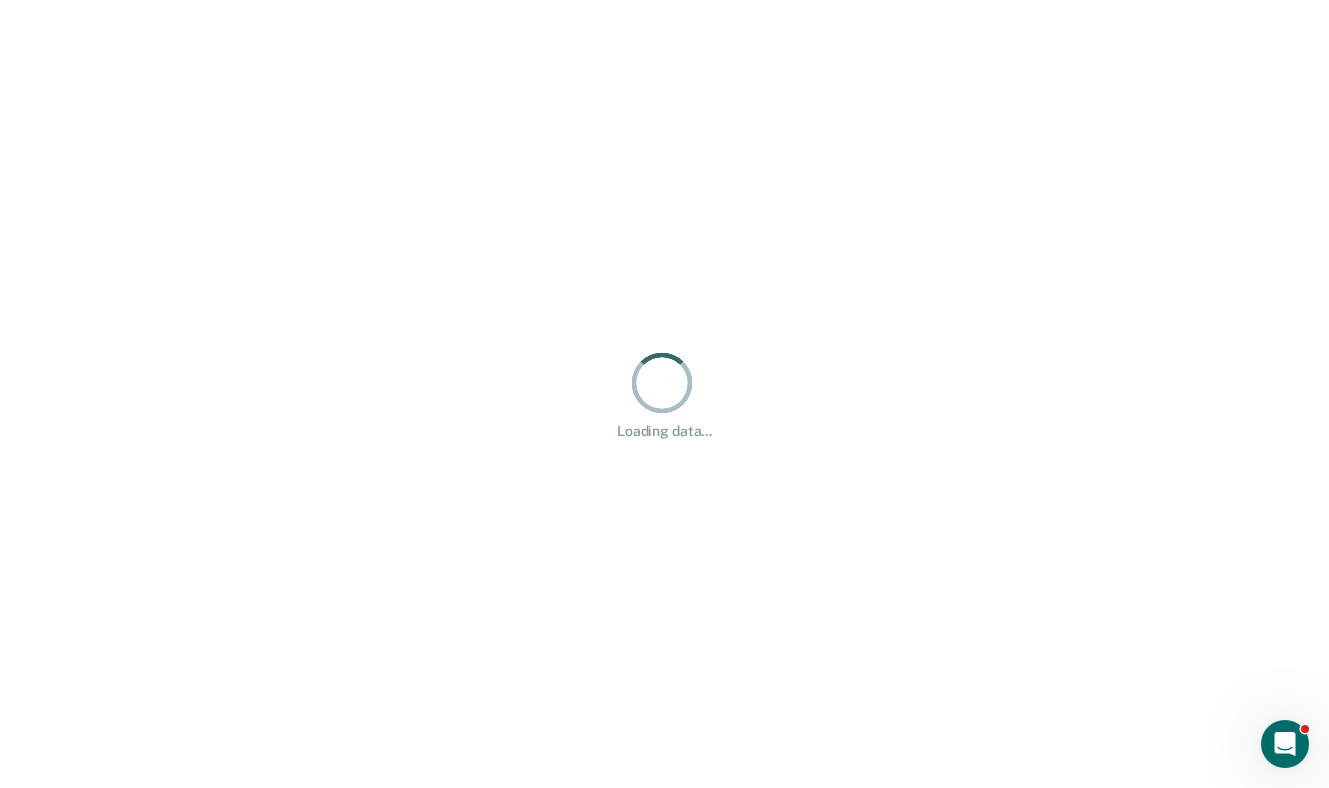 scroll, scrollTop: 0, scrollLeft: 0, axis: both 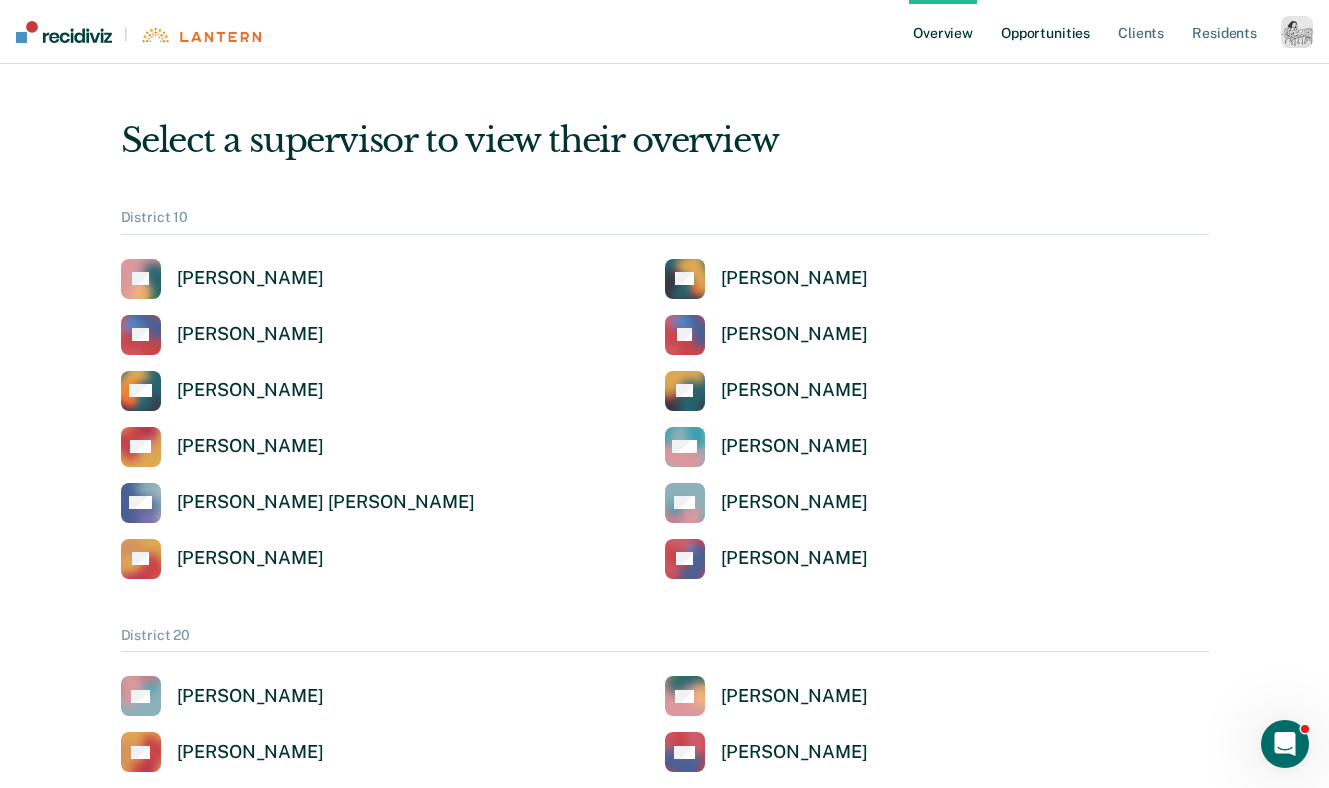 click on "Opportunities" at bounding box center (1045, 32) 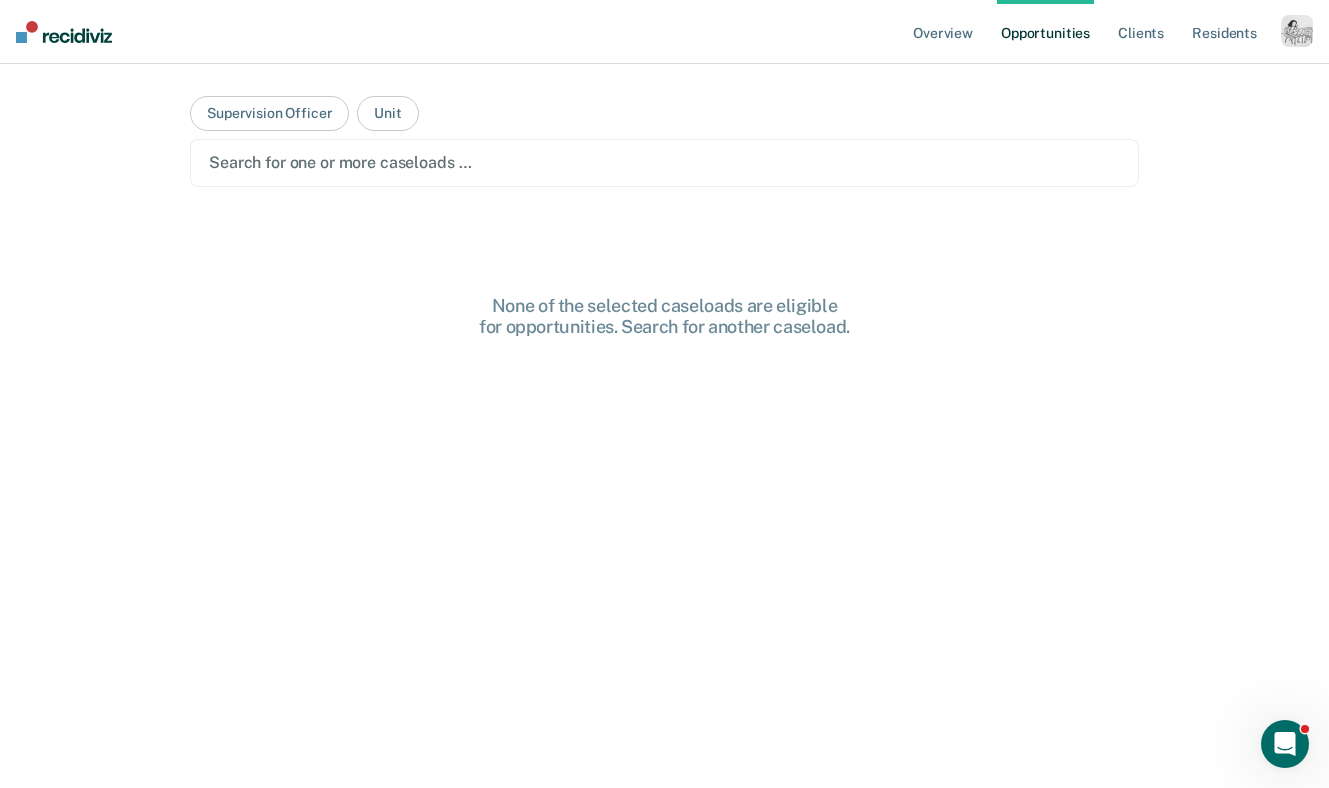 click at bounding box center (664, 162) 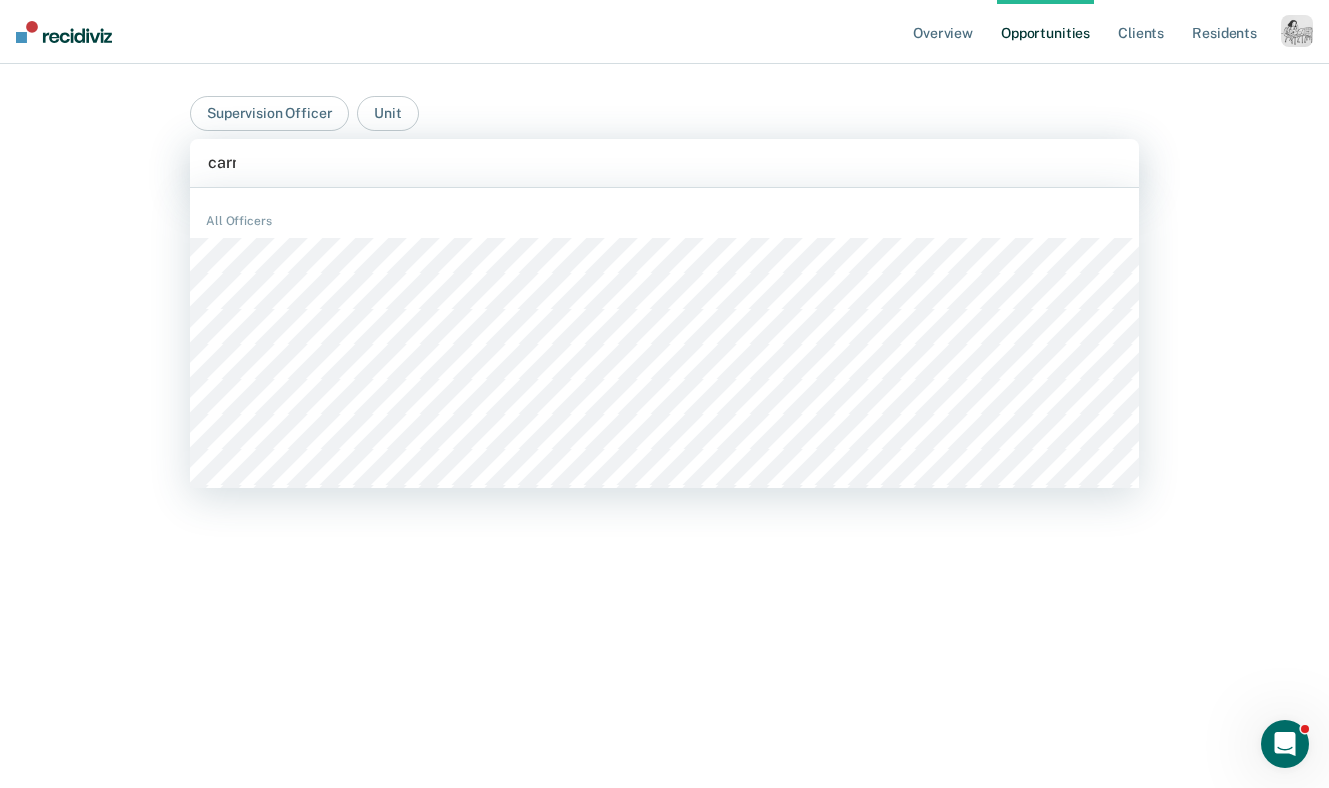 type on "[PERSON_NAME]" 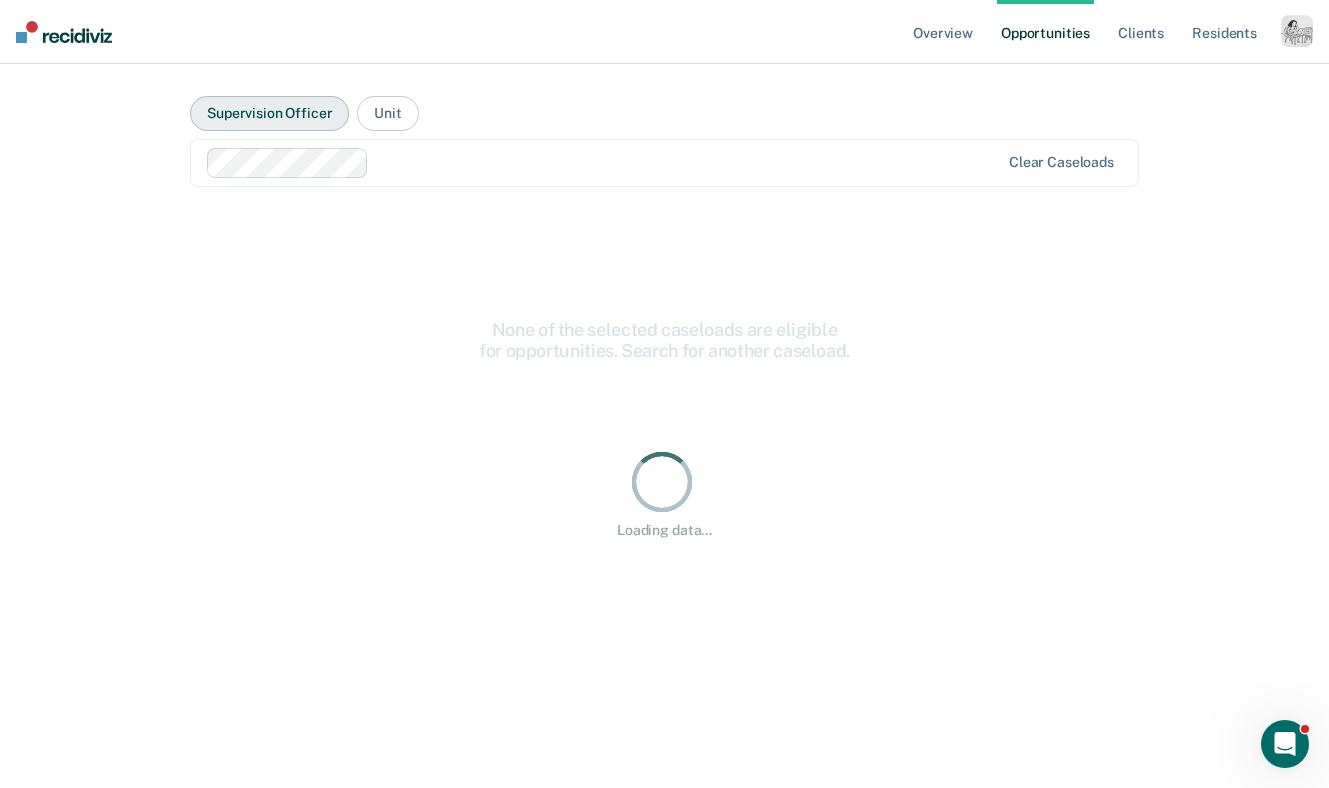 click on "Supervision Officer" at bounding box center (269, 113) 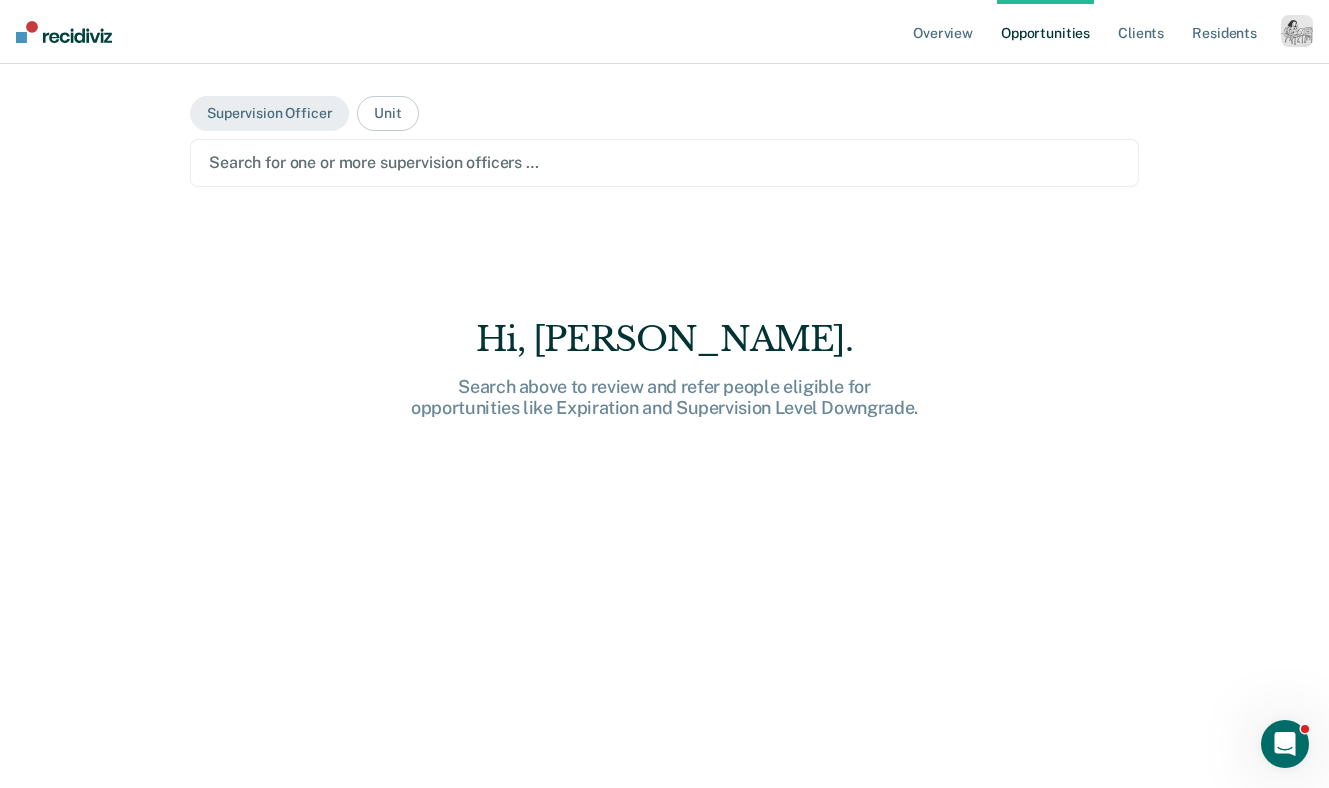 click at bounding box center (664, 162) 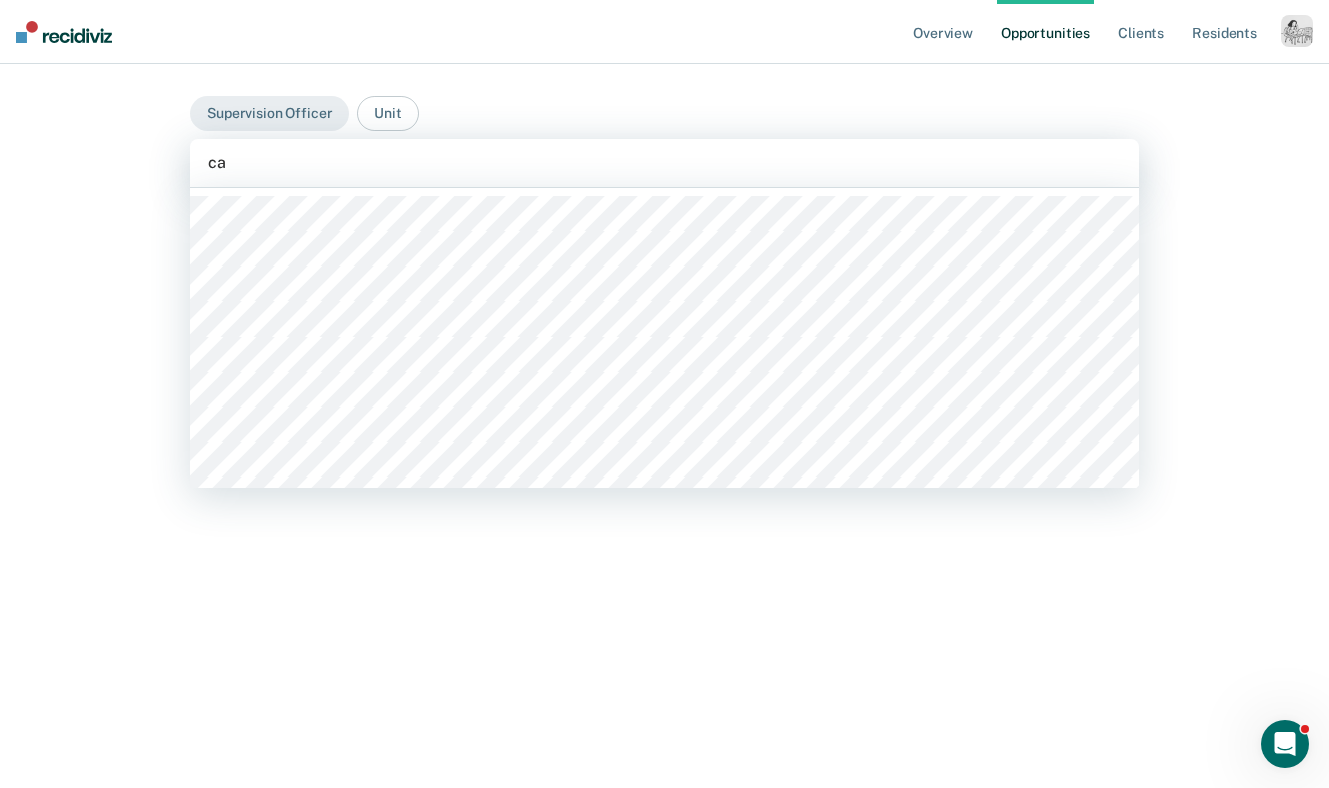 type on "car" 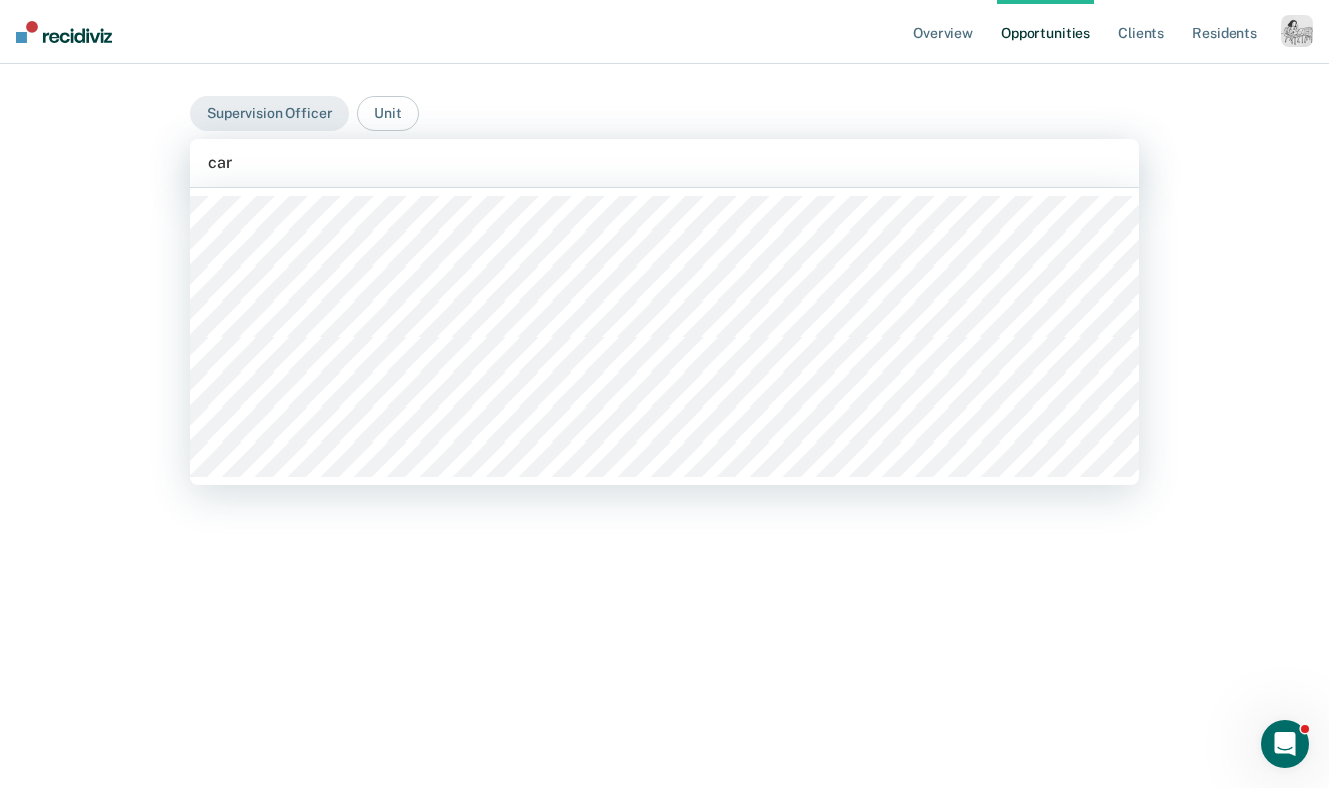 type 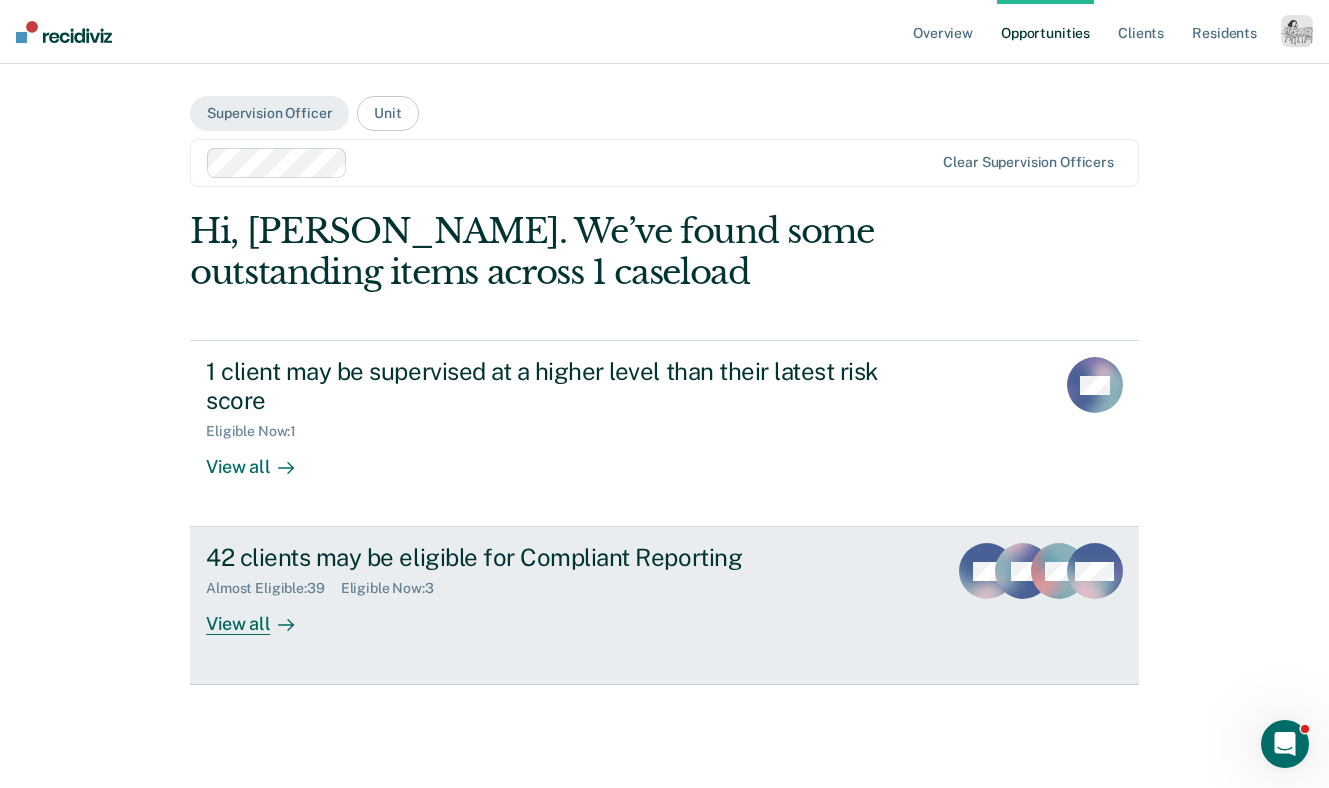 click on "View all" at bounding box center (262, 616) 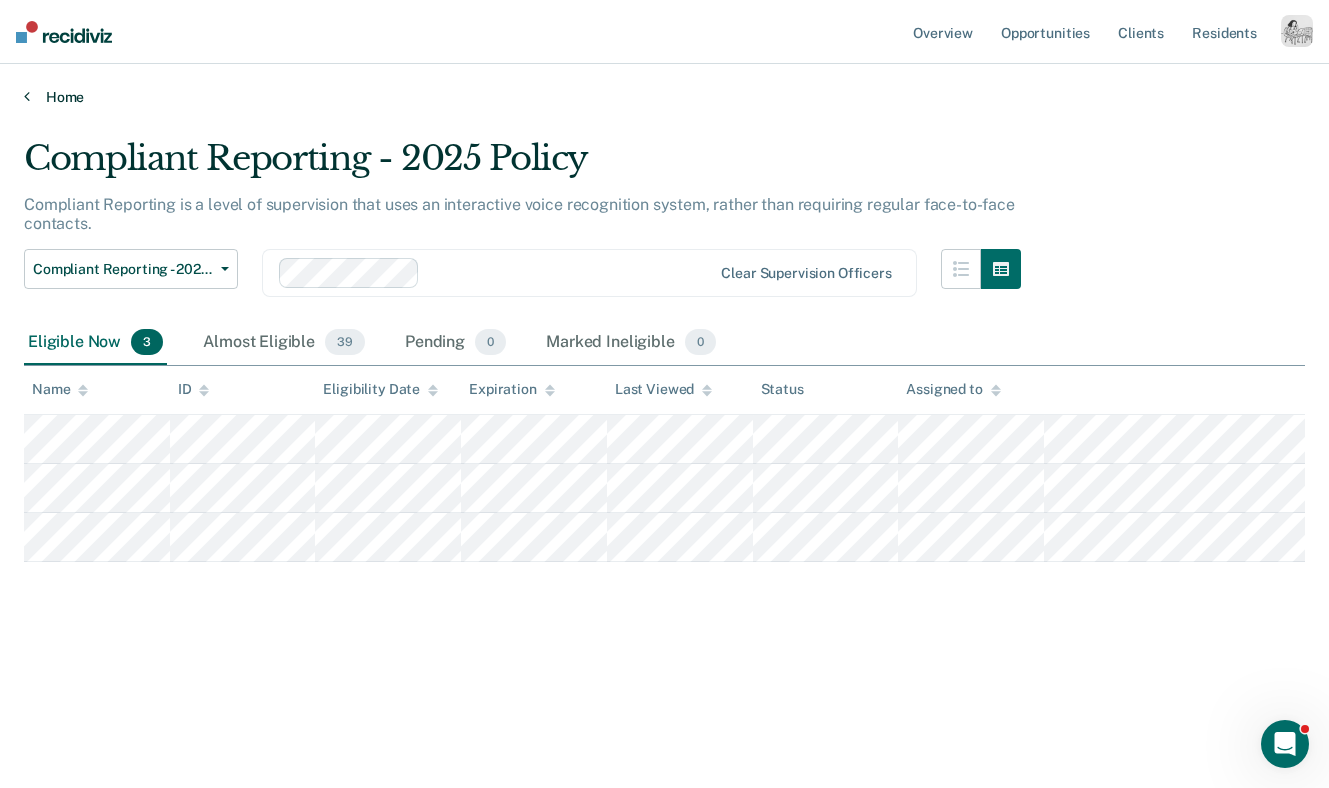 click on "Home" at bounding box center [664, 97] 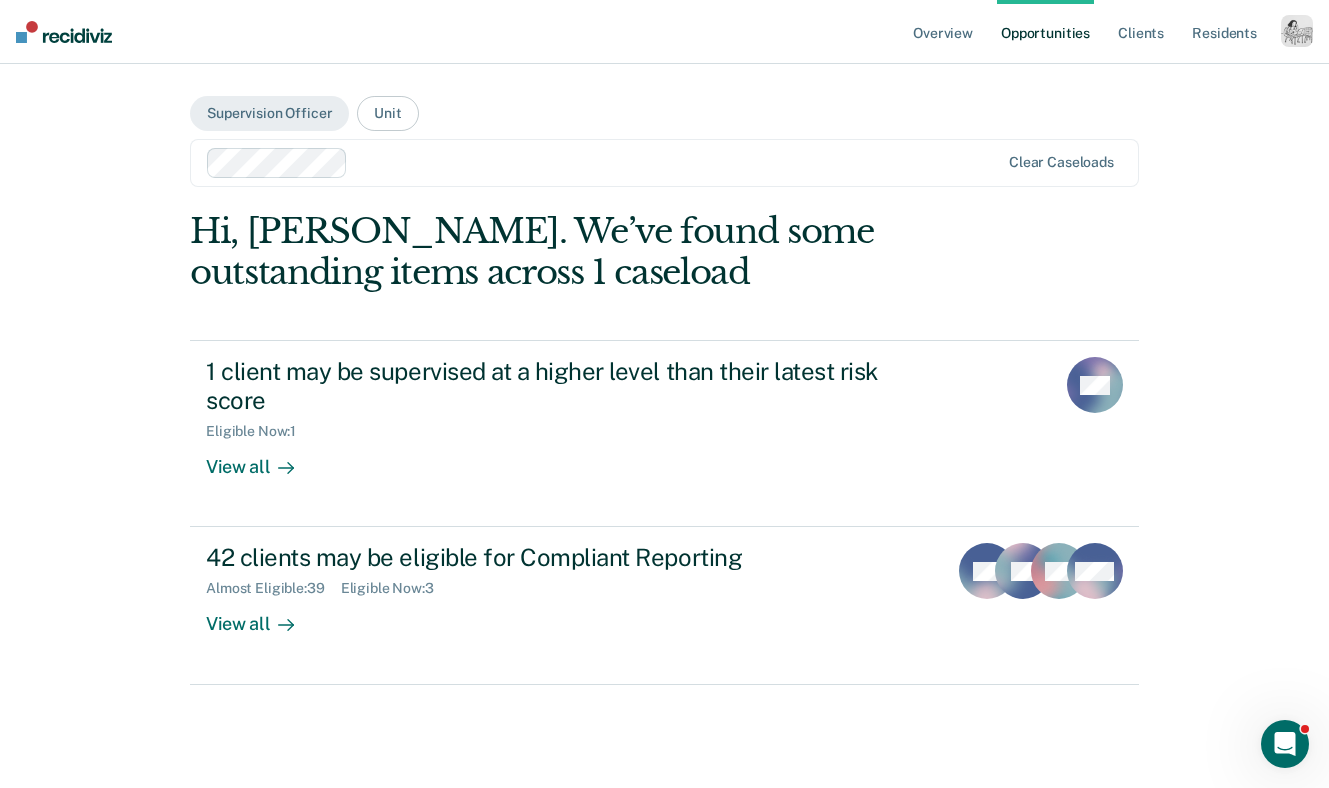 click at bounding box center (677, 162) 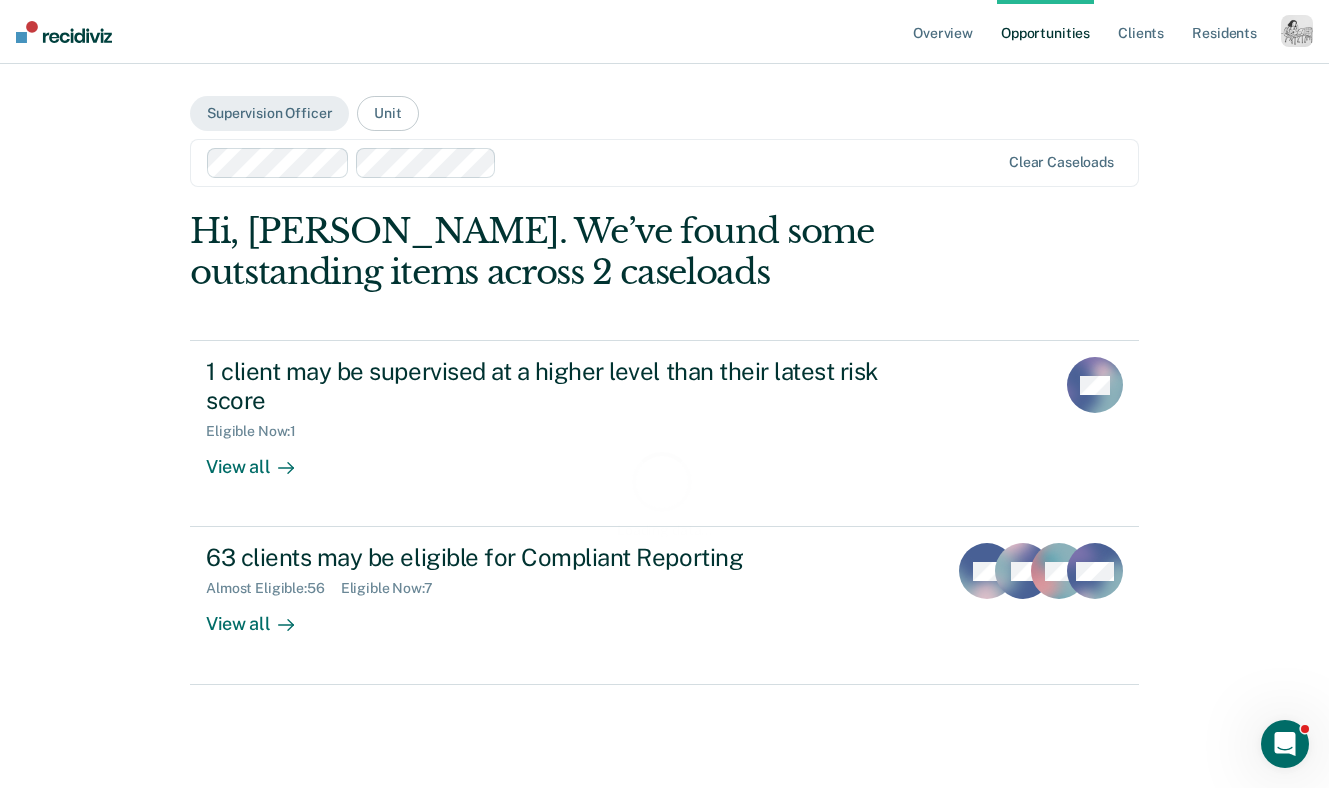 click at bounding box center (752, 162) 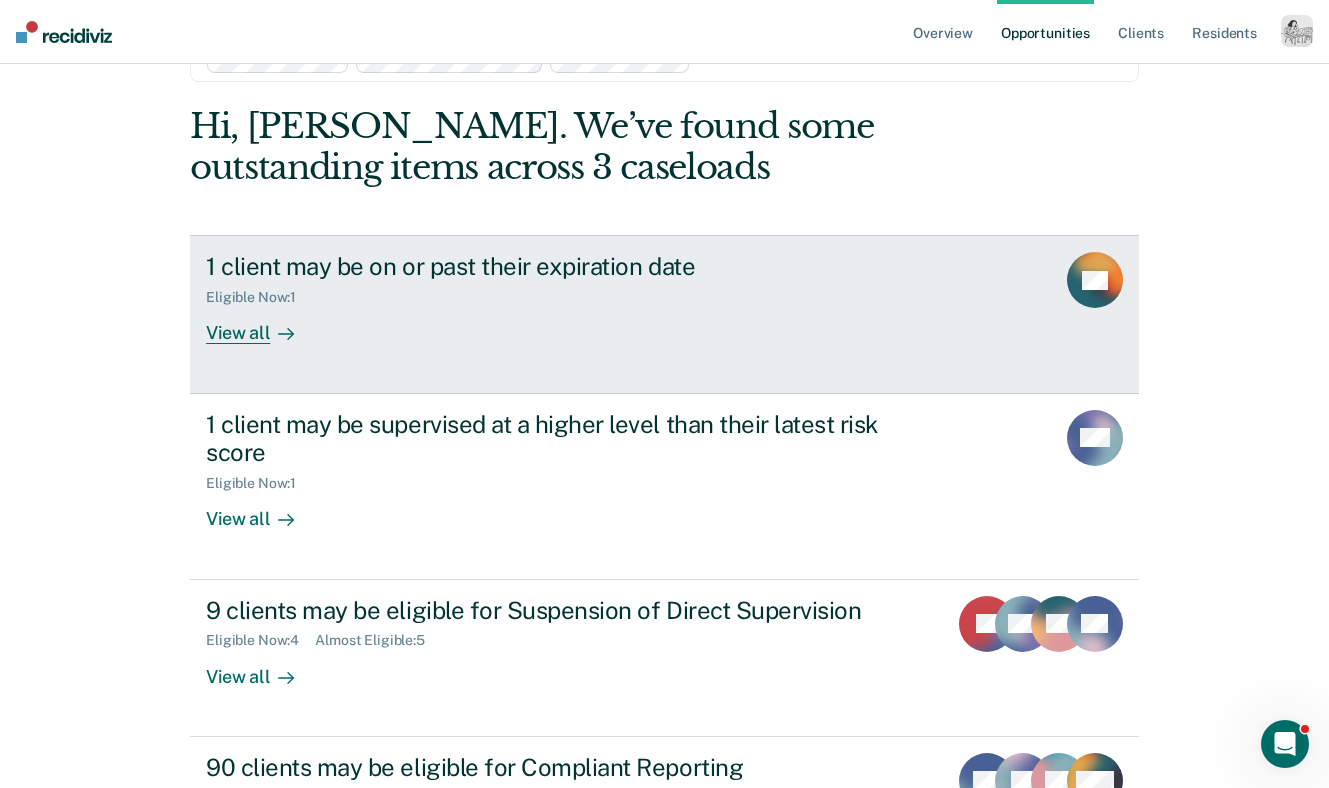 scroll, scrollTop: 0, scrollLeft: 0, axis: both 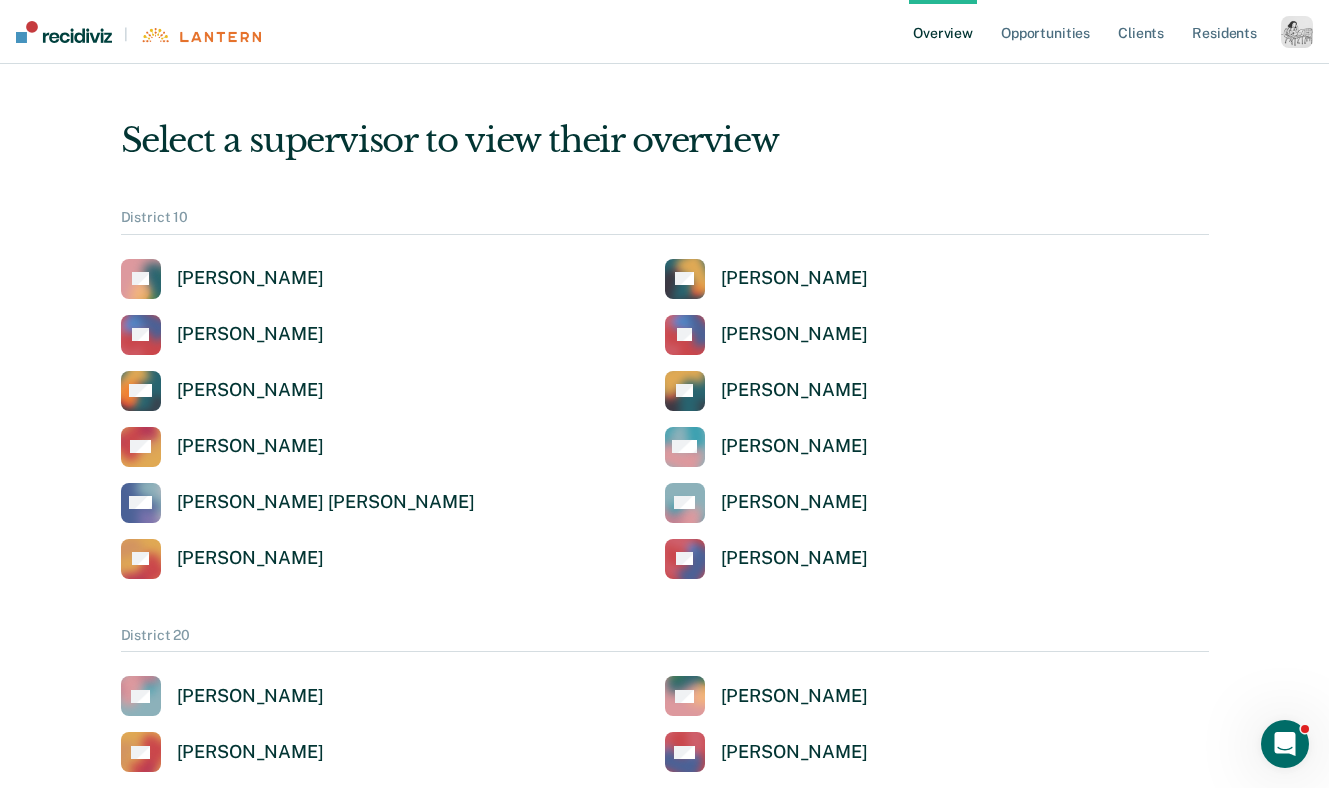 click at bounding box center (1297, 32) 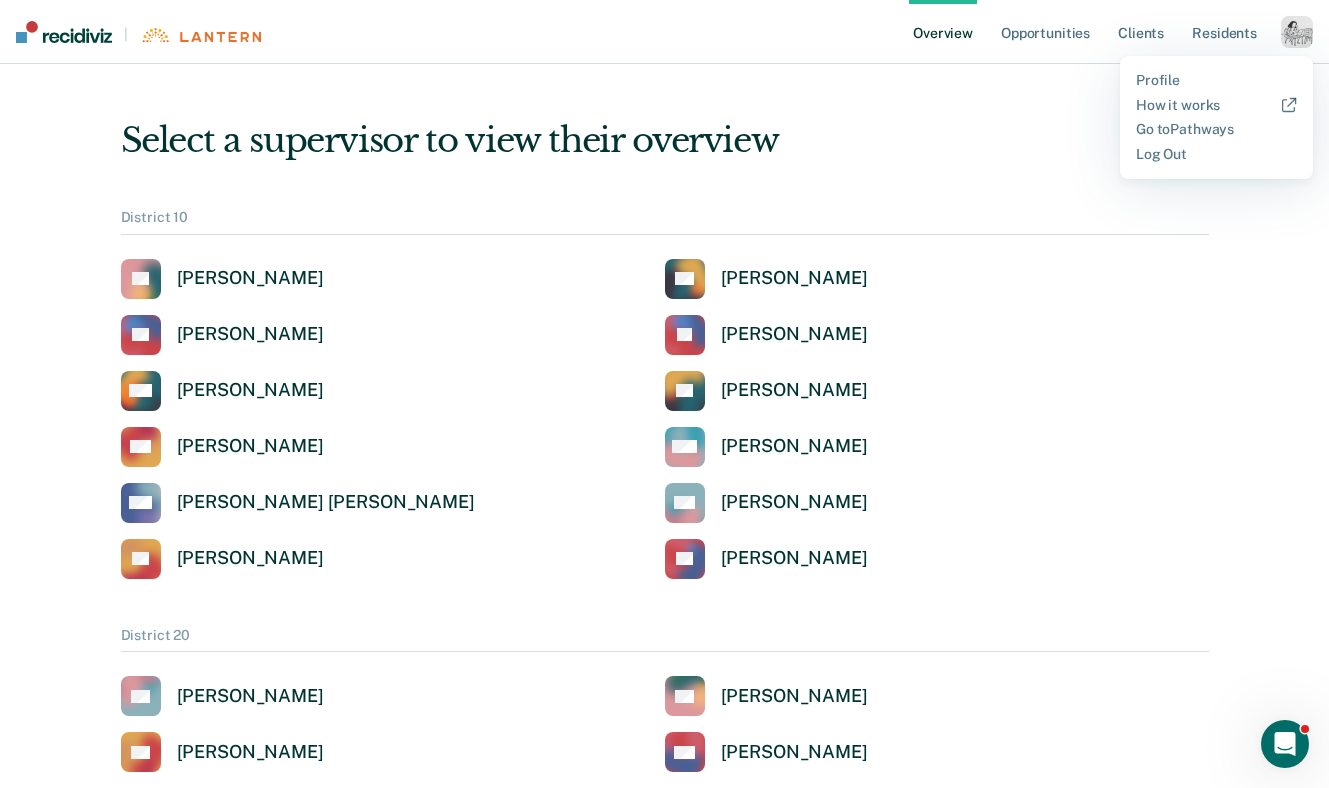 click on "Profile How it works Go to  Pathways Log Out" at bounding box center (1216, 117) 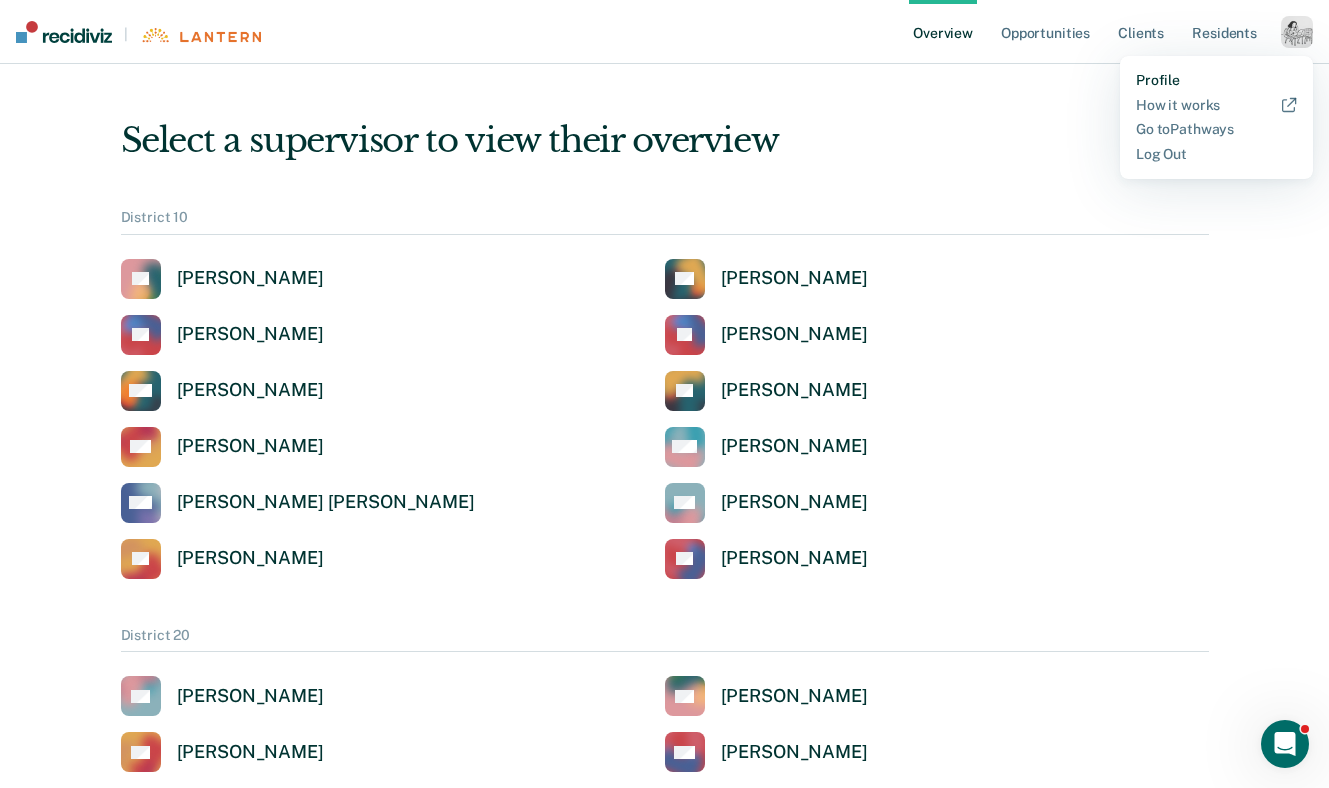 click on "Profile" at bounding box center [1216, 80] 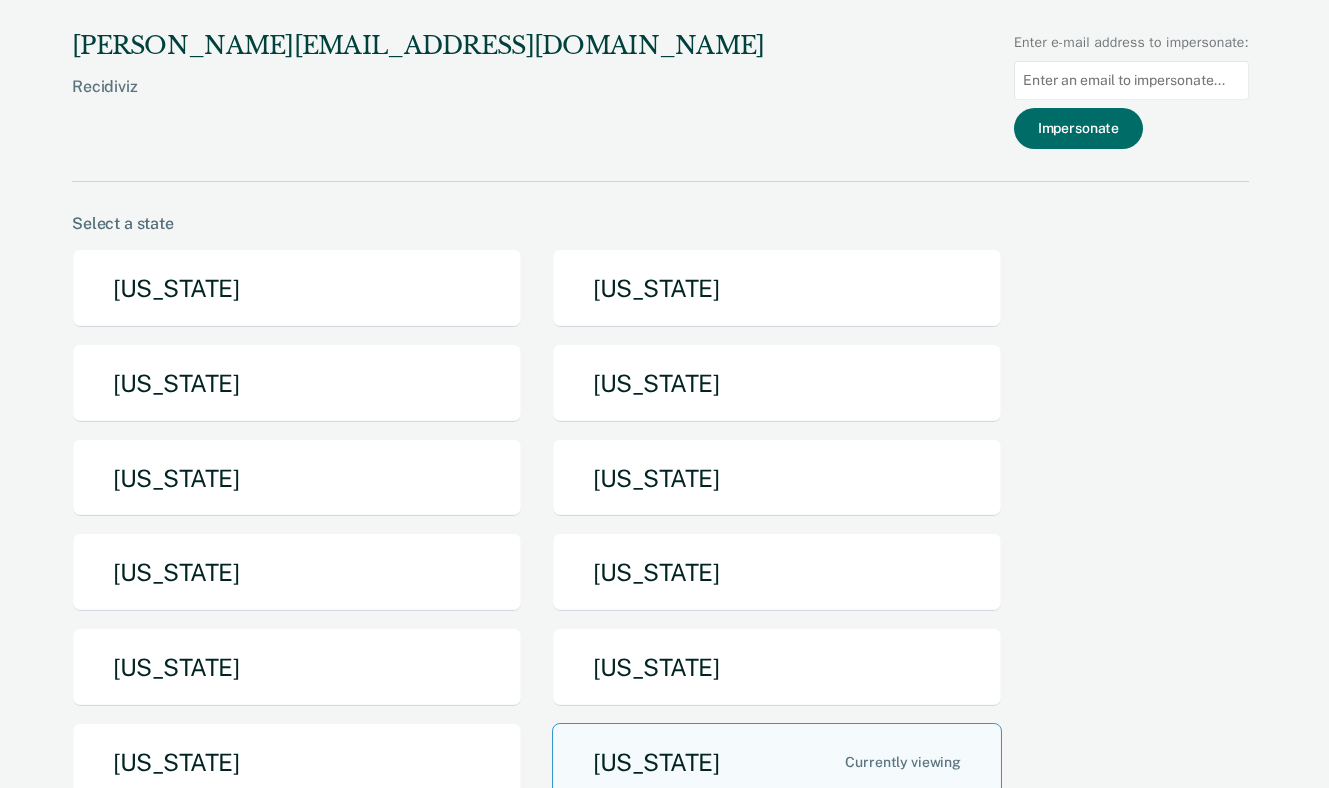 click at bounding box center [1131, 80] 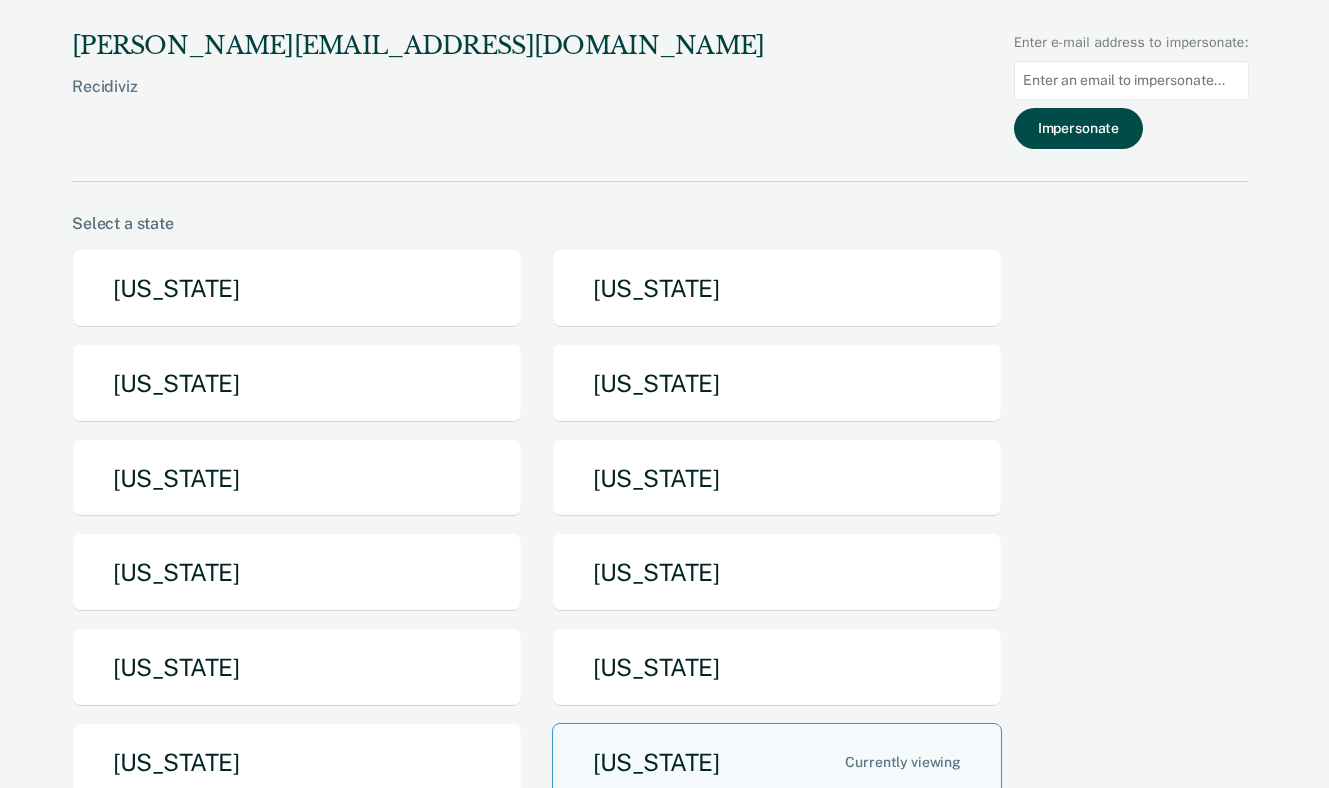 paste on "matthew.comeau@tdcj.texas.gov" 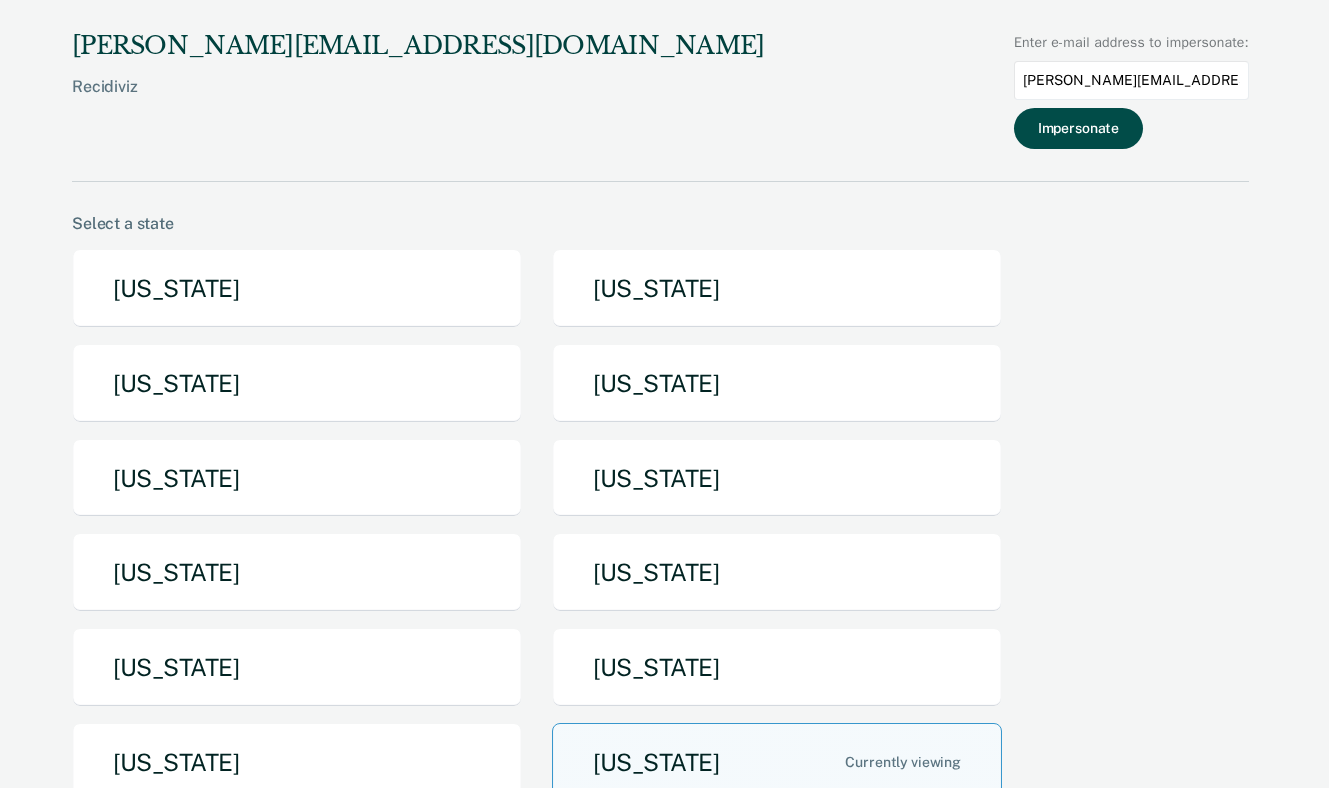 type on "matthew.comeau@tdcj.texas.gov" 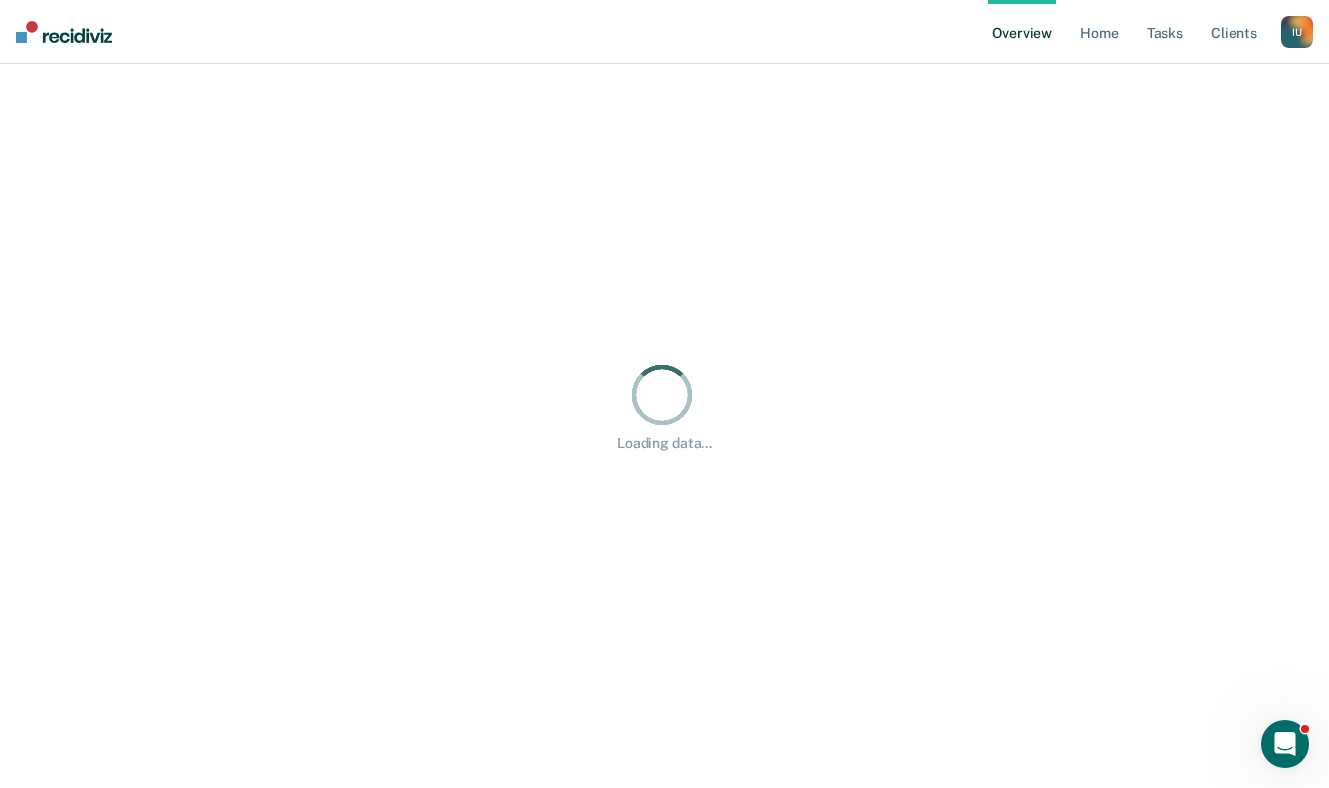 scroll, scrollTop: 0, scrollLeft: 0, axis: both 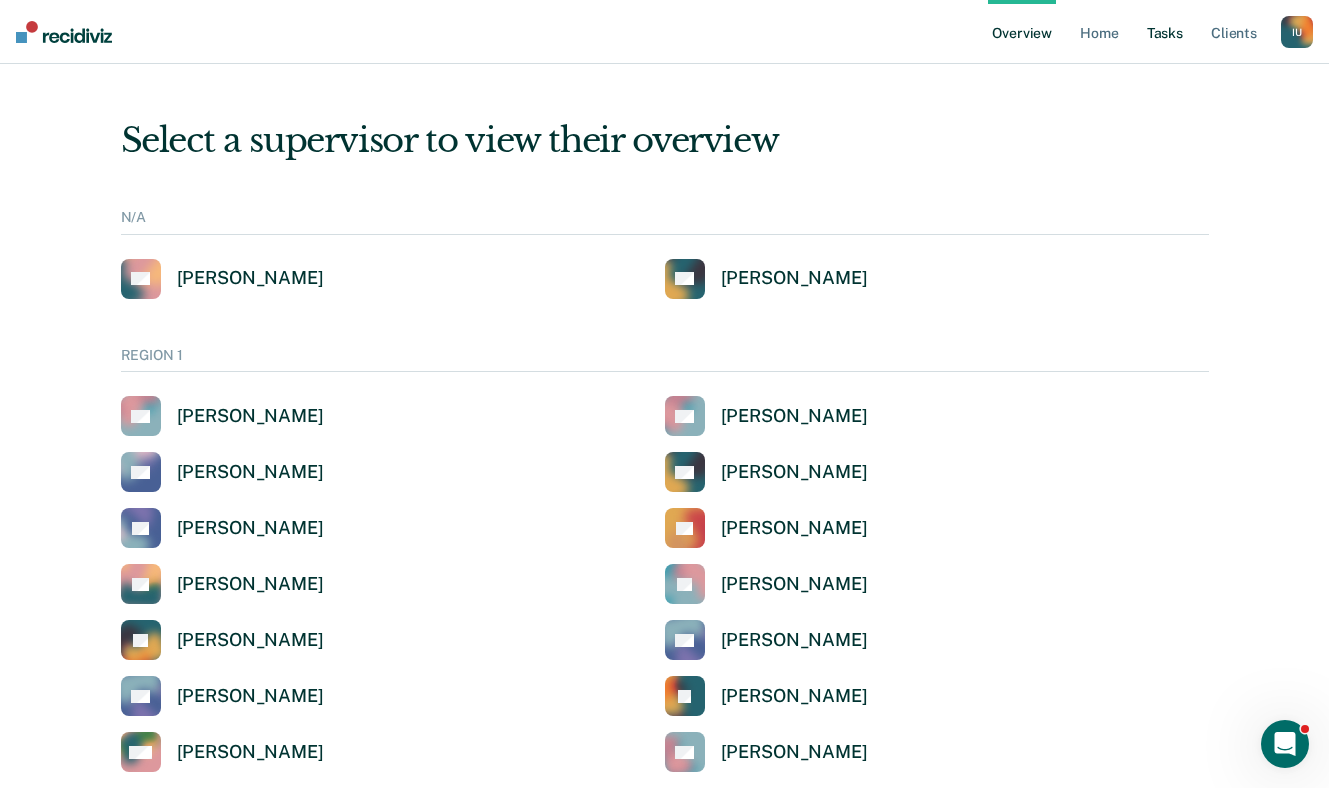 click on "Tasks" at bounding box center [1165, 32] 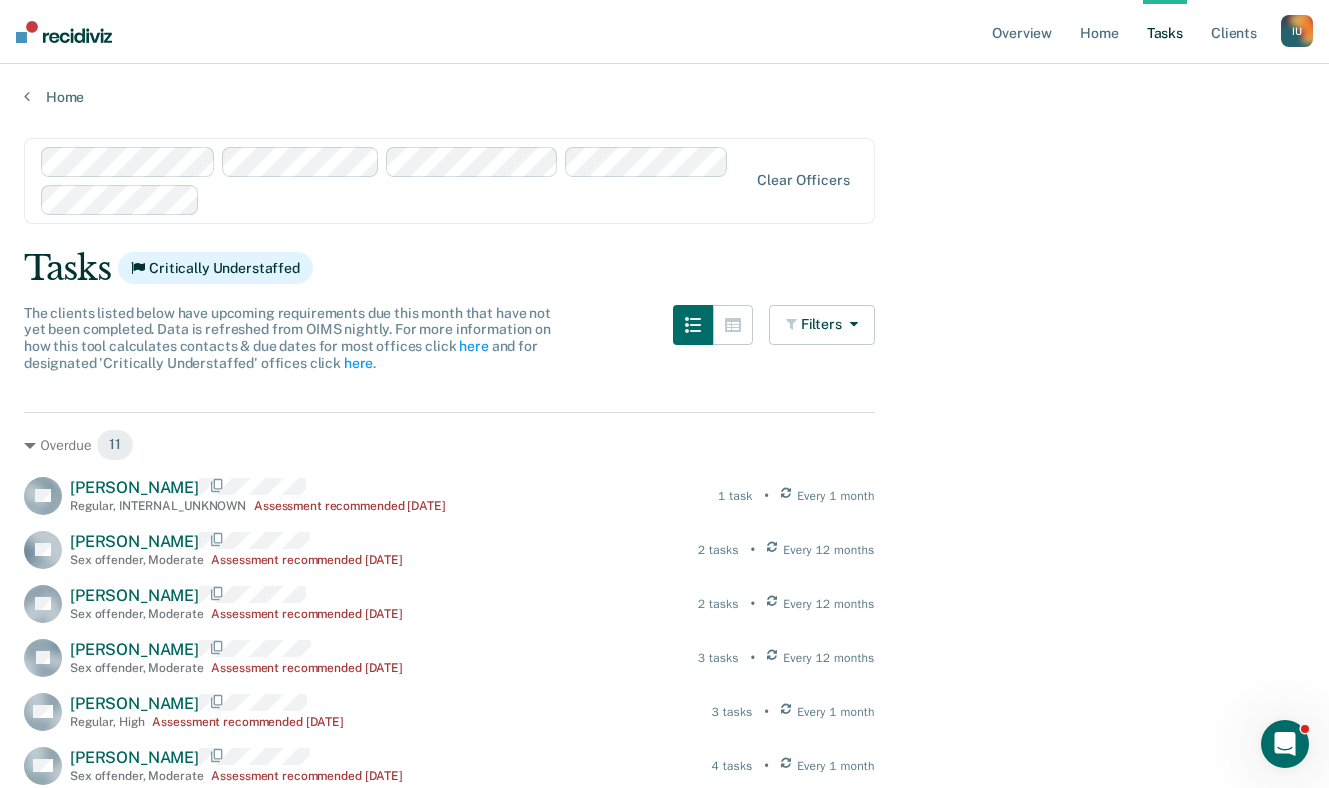 click on "Clear   officers Tasks Critically Understaffed The clients listed below have upcoming requirements due this month that have not yet been completed. Data is refreshed from OIMS nightly. For more information on how this tool calculates contacts & due dates for most offices click   here   and for designated 'Critically Understaffed' offices click   here .  Filters Contact Type Collateral Contact 64 ONLY Home Contact, Sch. 10 ONLY Home Contact, Unsch. 73 ONLY Home Contact, Misc. 3 ONLY In-Custody Contact 11 ONLY Office Contact 17 ONLY Field Contact, Sch. 0 ONLY Field Contact, Unsch. 0 ONLY Electronic Contact, Sch. 0 ONLY Electronic Contact, Unsch. 0 ONLY Electronic or Office Contact 26 ONLY Generic Contact 10 ONLY Assessments 15 ONLY Supervision Level Annual 0 ONLY Low 87 ONLY Low-Moderate 85 ONLY Moderate 25 ONLY High 16 ONLY In-custody 11 ONLY Case Type Regular 67 ONLY Annual 0 ONLY Sex offender 161 ONLY Substance abuse - phase 1 0 ONLY Substance abuse - phase 2 0 ONLY Substance abuse - phase 3 0 ONLY 1 ONLY 0" at bounding box center (664, 4482) 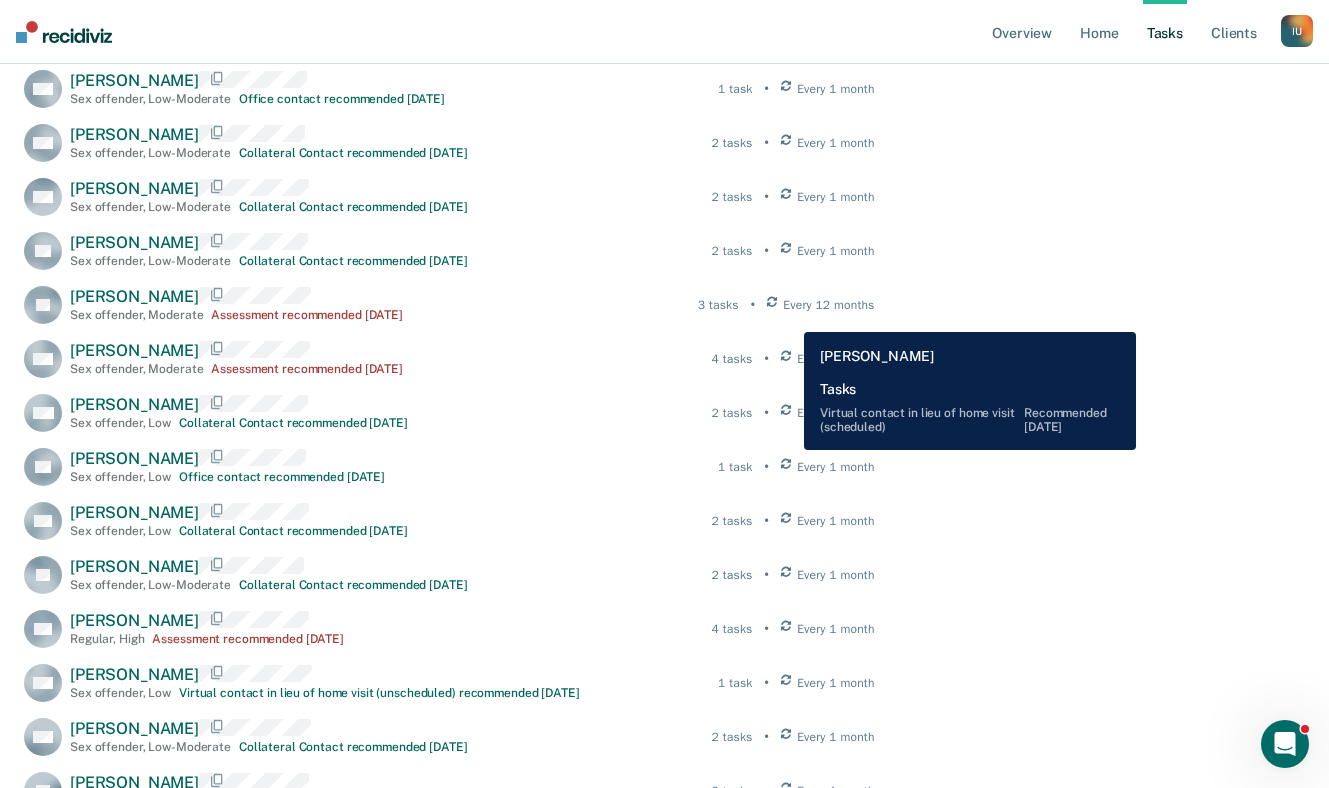 scroll, scrollTop: 3993, scrollLeft: 0, axis: vertical 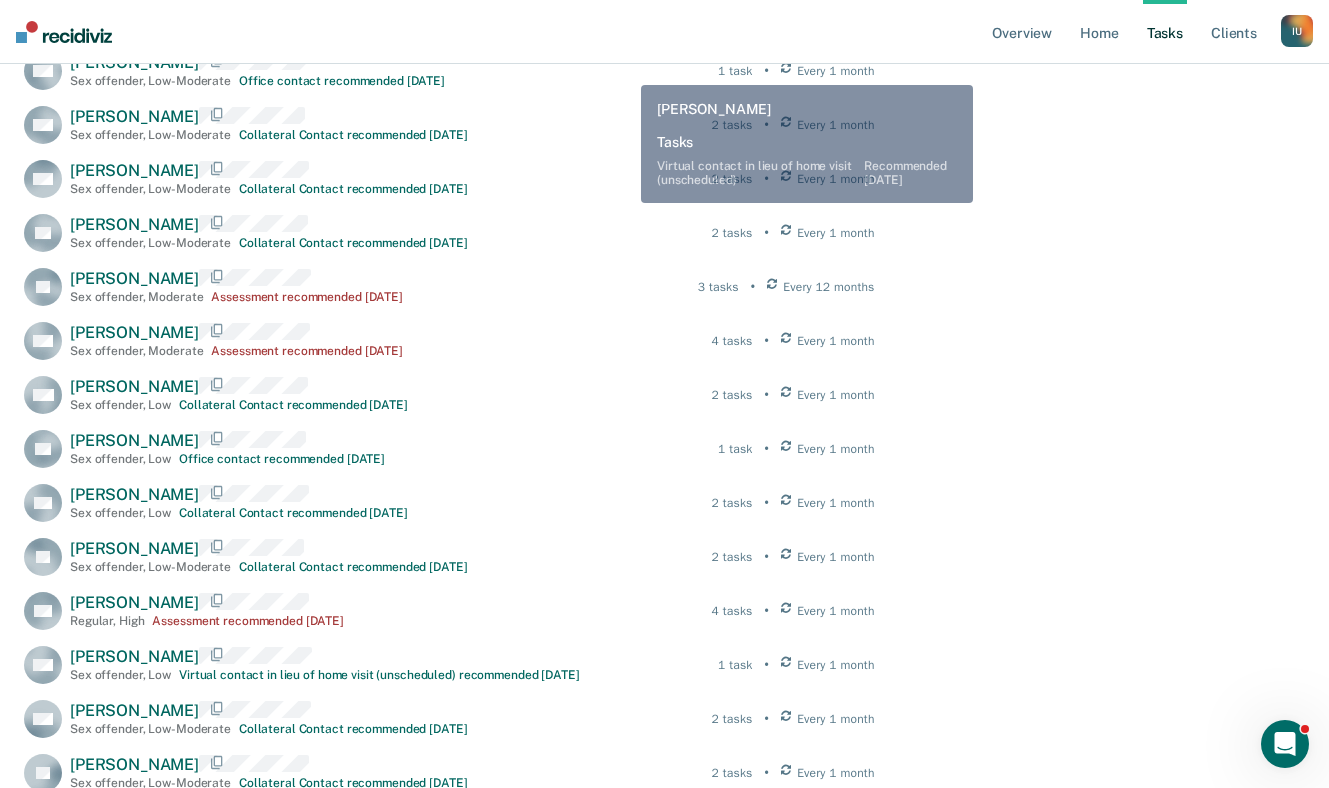 click on "WB William Beebe Sex offender ,   Low-Moderate Office contact recommended in 9 days 1 task • Every 1 month" at bounding box center [449, 71] 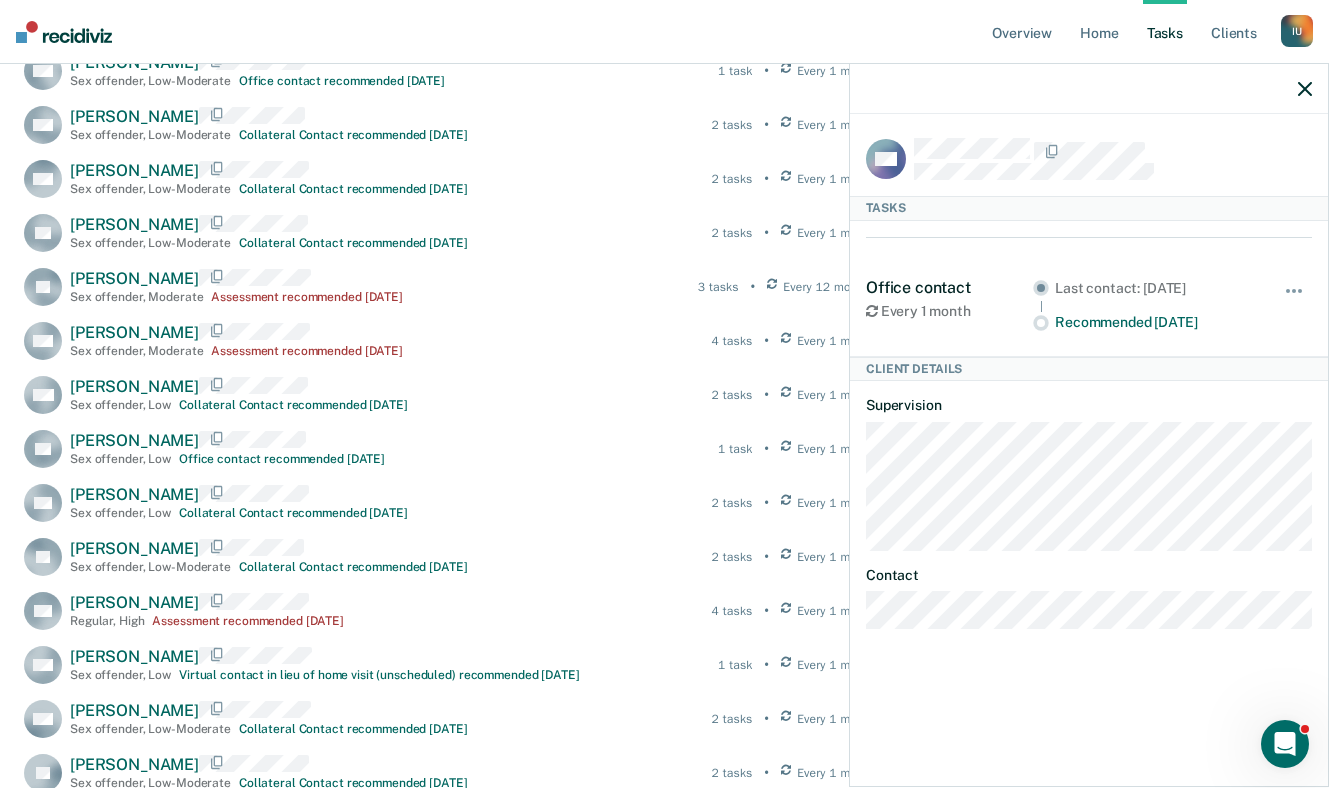 click at bounding box center [1089, 89] 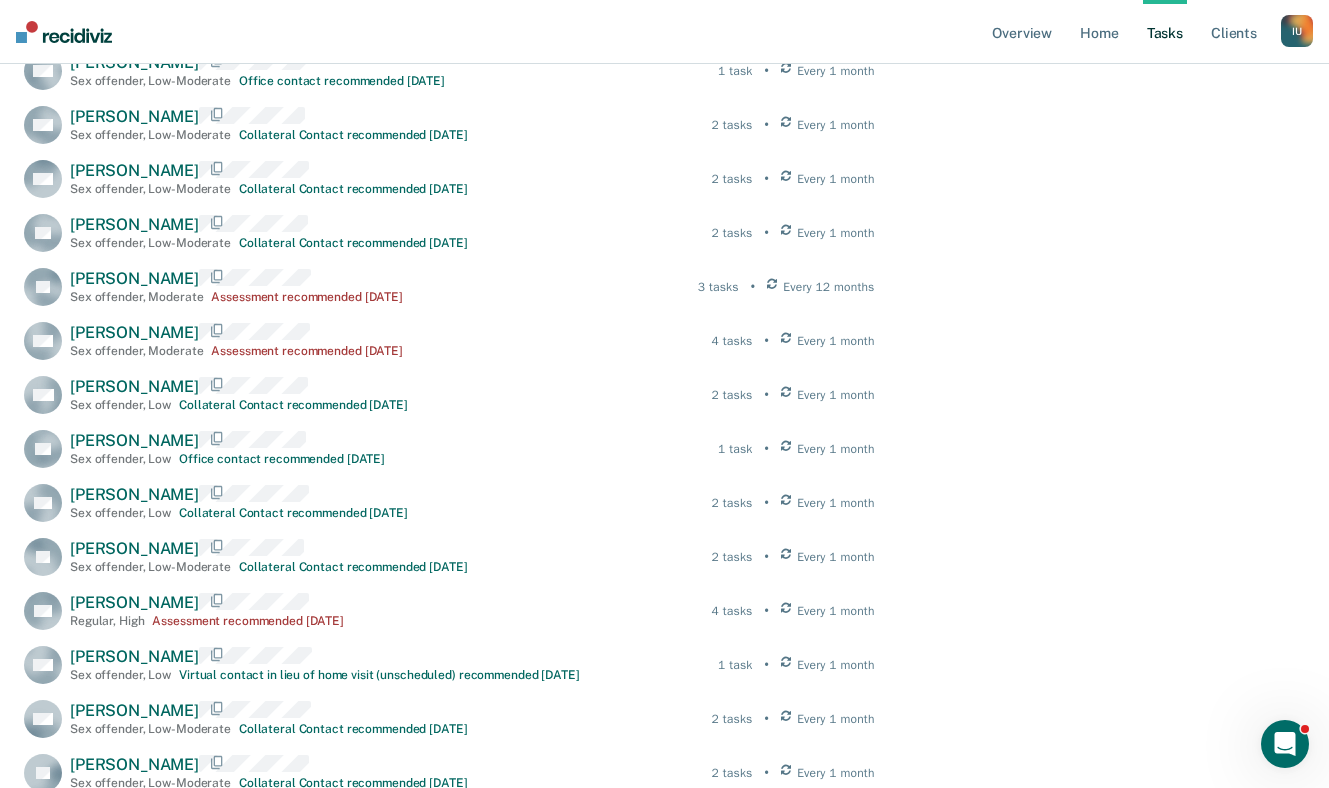 click on "Clear   officers Tasks Critically Understaffed The clients listed below have upcoming requirements due this month that have not yet been completed. Data is refreshed from OIMS nightly. For more information on how this tool calculates contacts & due dates for most offices click   here   and for designated 'Critically Understaffed' offices click   here .  Filters Contact Type Collateral Contact 64 ONLY Home Contact, Sch. 10 ONLY Home Contact, Unsch. 73 ONLY Home Contact, Misc. 3 ONLY In-Custody Contact 11 ONLY Office Contact 17 ONLY Field Contact, Sch. 0 ONLY Field Contact, Unsch. 0 ONLY Electronic Contact, Sch. 0 ONLY Electronic Contact, Unsch. 0 ONLY Electronic or Office Contact 26 ONLY Generic Contact 10 ONLY Assessments 15 ONLY Supervision Level Annual 0 ONLY Low 87 ONLY Low-Moderate 85 ONLY Moderate 25 ONLY High 16 ONLY In-custody 11 ONLY Case Type Regular 67 ONLY Annual 0 ONLY Sex offender 161 ONLY Substance abuse - phase 1 0 ONLY Substance abuse - phase 2 0 ONLY Substance abuse - phase 3 0 ONLY 1 ONLY 0" at bounding box center (664, 489) 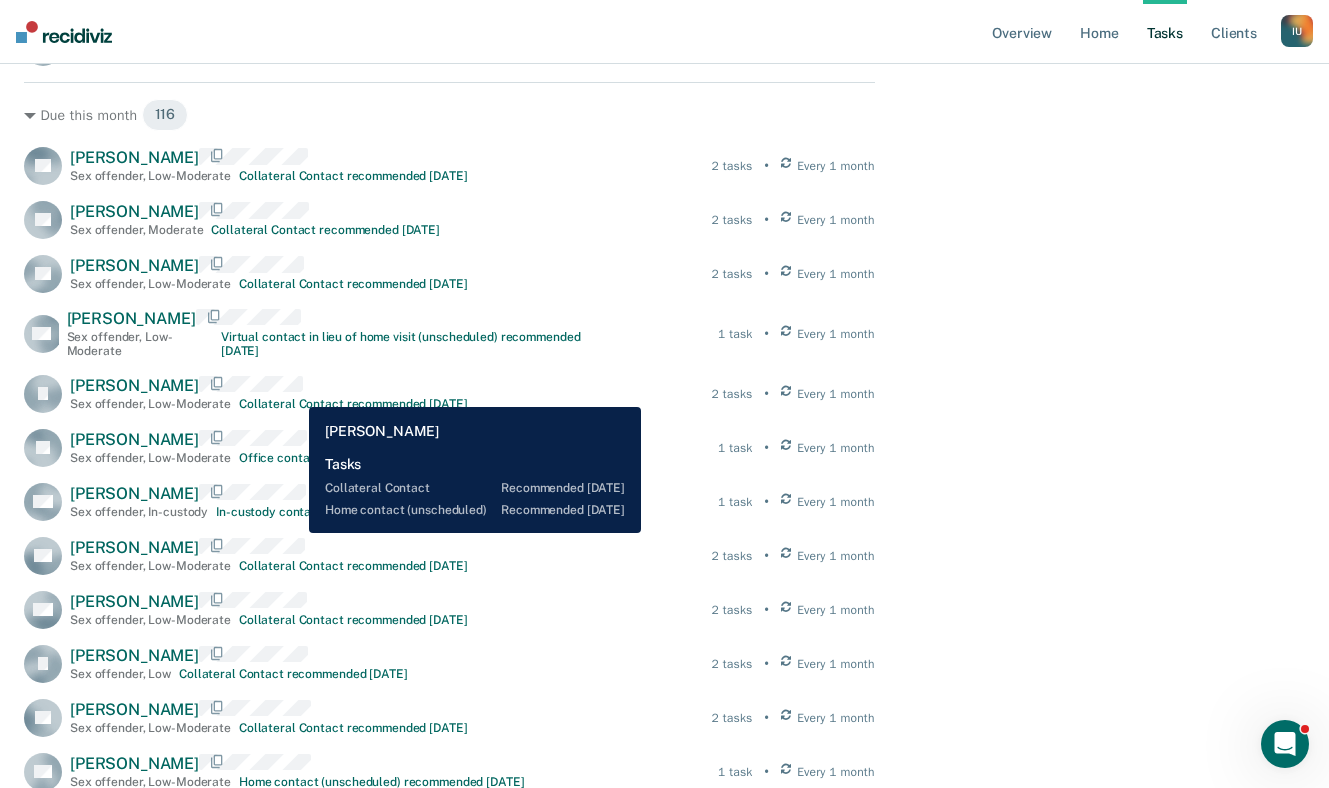 scroll, scrollTop: 0, scrollLeft: 0, axis: both 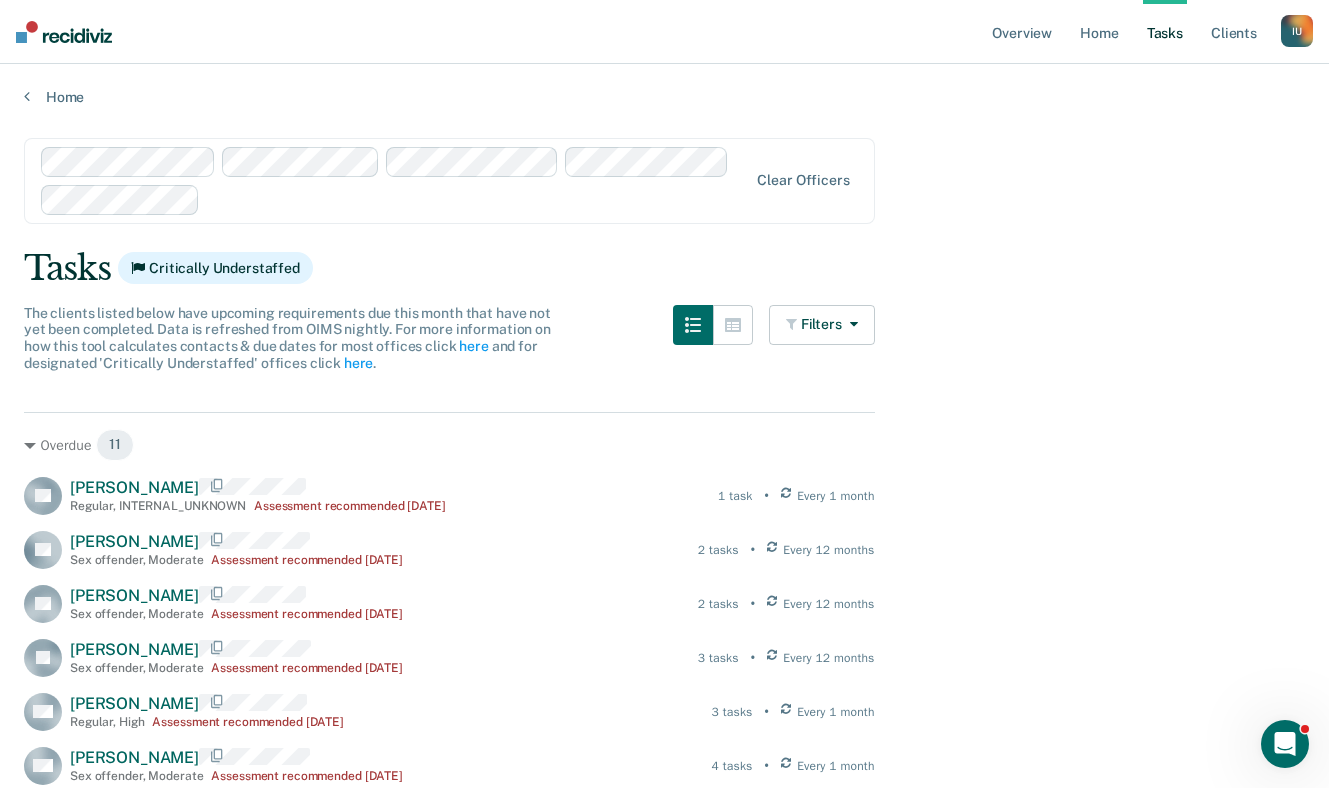 click at bounding box center [477, 199] 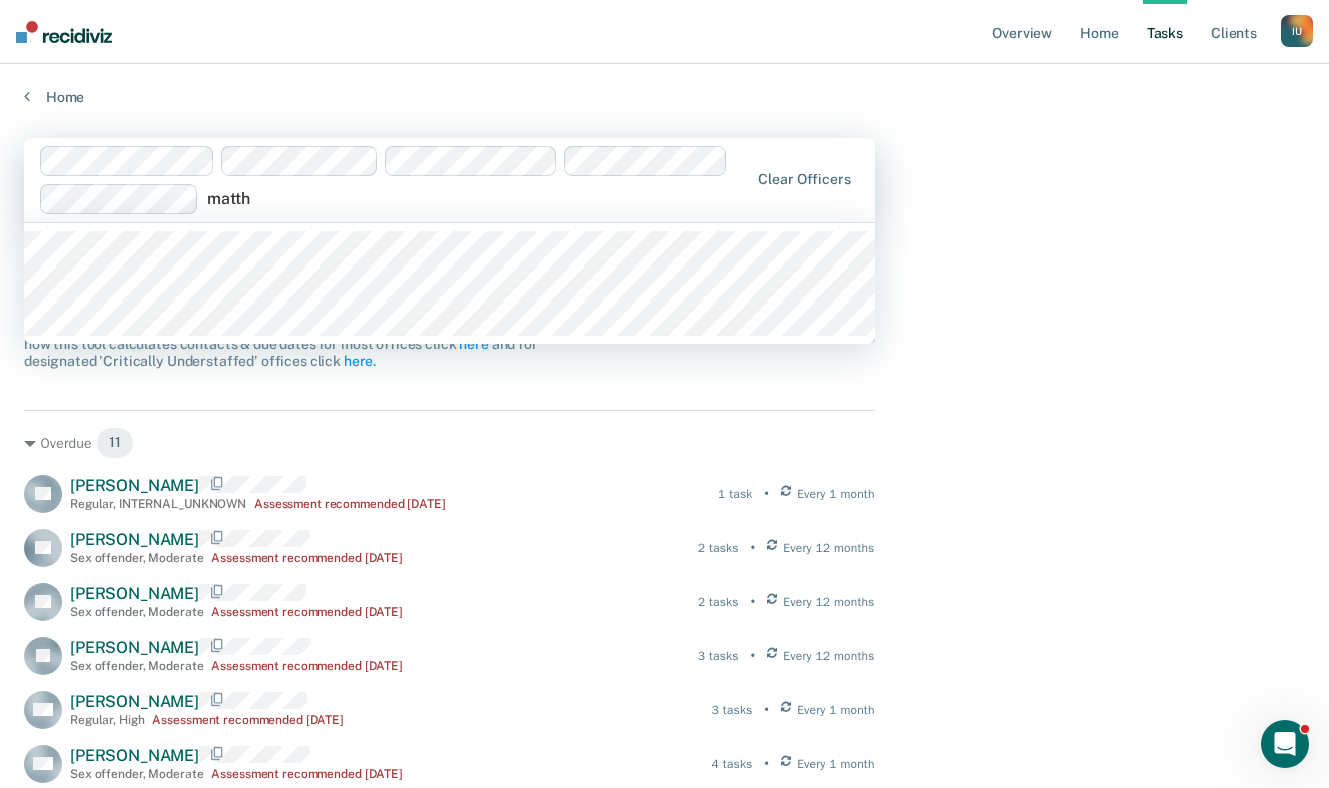 type on "matth" 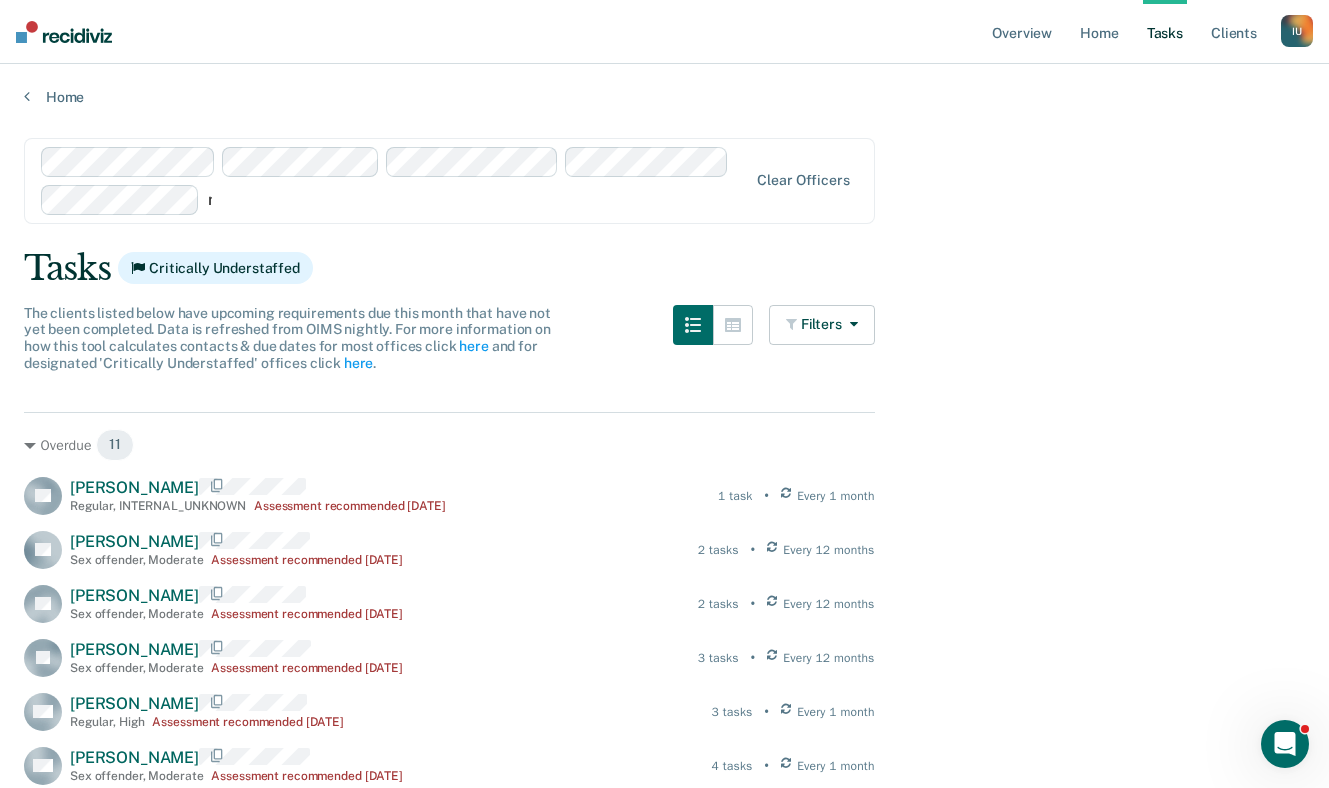 type 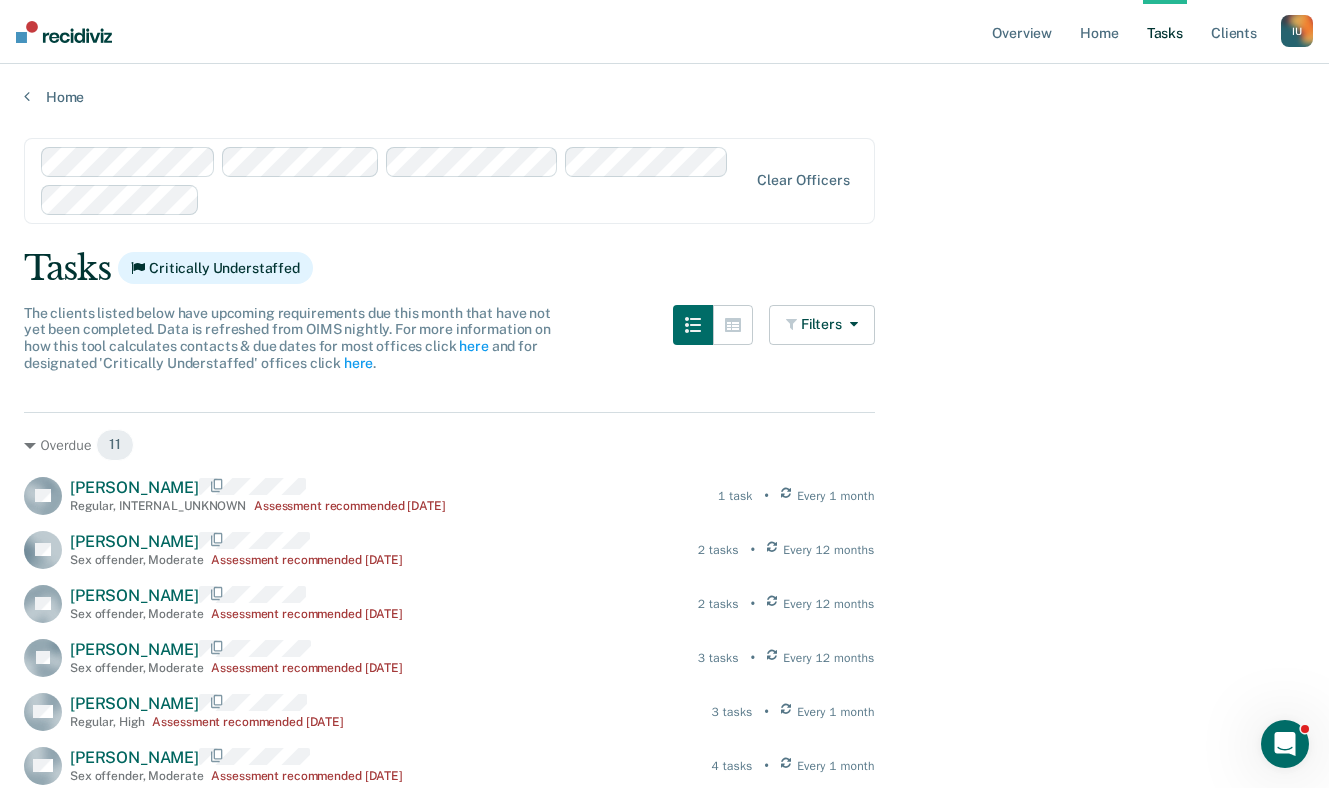 click on "Clear   officers Tasks Critically Understaffed The clients listed below have upcoming requirements due this month that have not yet been completed. Data is refreshed from OIMS nightly. For more information on how this tool calculates contacts & due dates for most offices click   here   and for designated 'Critically Understaffed' offices click   here .  Filters Contact Type Collateral Contact 64 ONLY Home Contact, Sch. 10 ONLY Home Contact, Unsch. 73 ONLY Home Contact, Misc. 3 ONLY In-Custody Contact 11 ONLY Office Contact 17 ONLY Field Contact, Sch. 0 ONLY Field Contact, Unsch. 0 ONLY Electronic Contact, Sch. 0 ONLY Electronic Contact, Unsch. 0 ONLY Electronic or Office Contact 26 ONLY Generic Contact 10 ONLY Assessments 15 ONLY Supervision Level Annual 0 ONLY Low 87 ONLY Low-Moderate 85 ONLY Moderate 25 ONLY High 16 ONLY In-custody 11 ONLY Case Type Regular 67 ONLY Annual 0 ONLY Sex offender 161 ONLY Substance abuse - phase 1 0 ONLY Substance abuse - phase 2 0 ONLY Substance abuse - phase 3 0 ONLY 1 ONLY 0" at bounding box center [664, 4482] 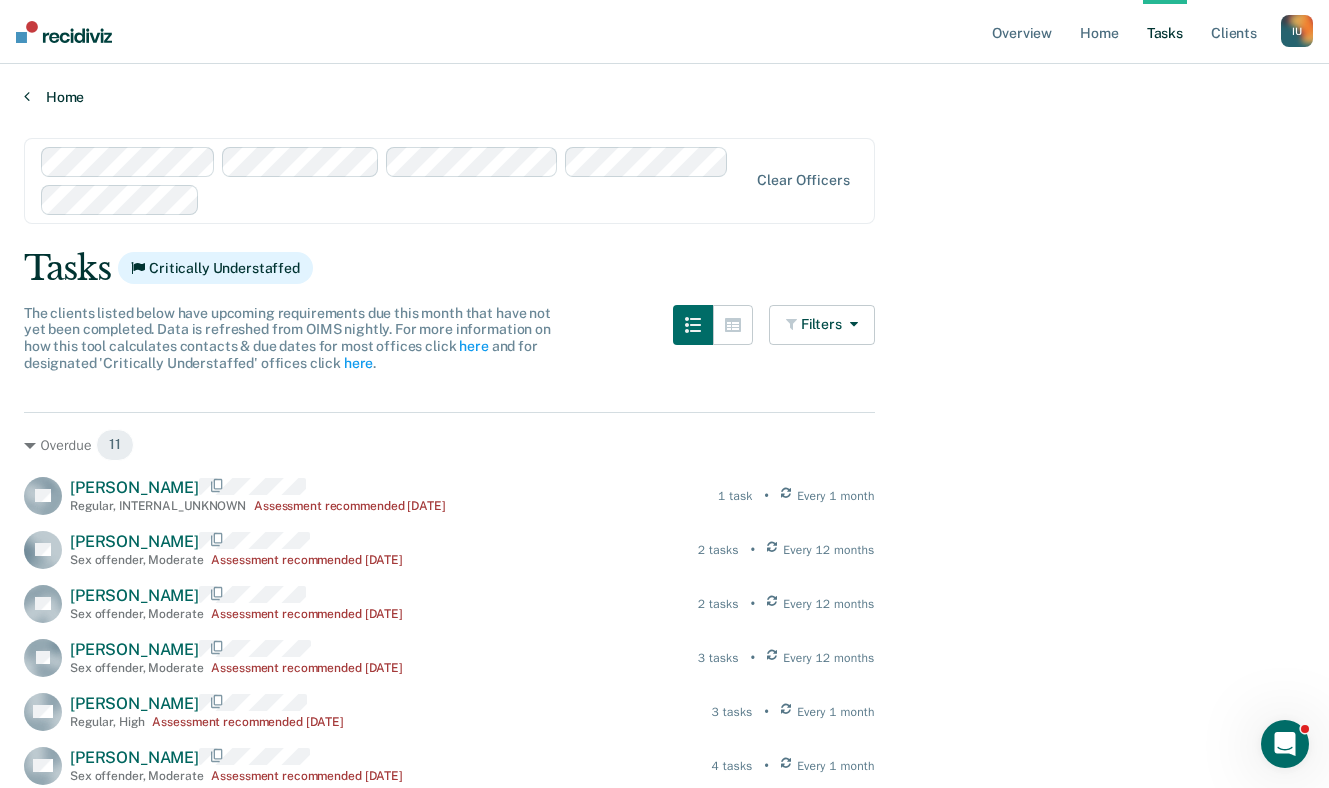 click on "Home" at bounding box center [664, 97] 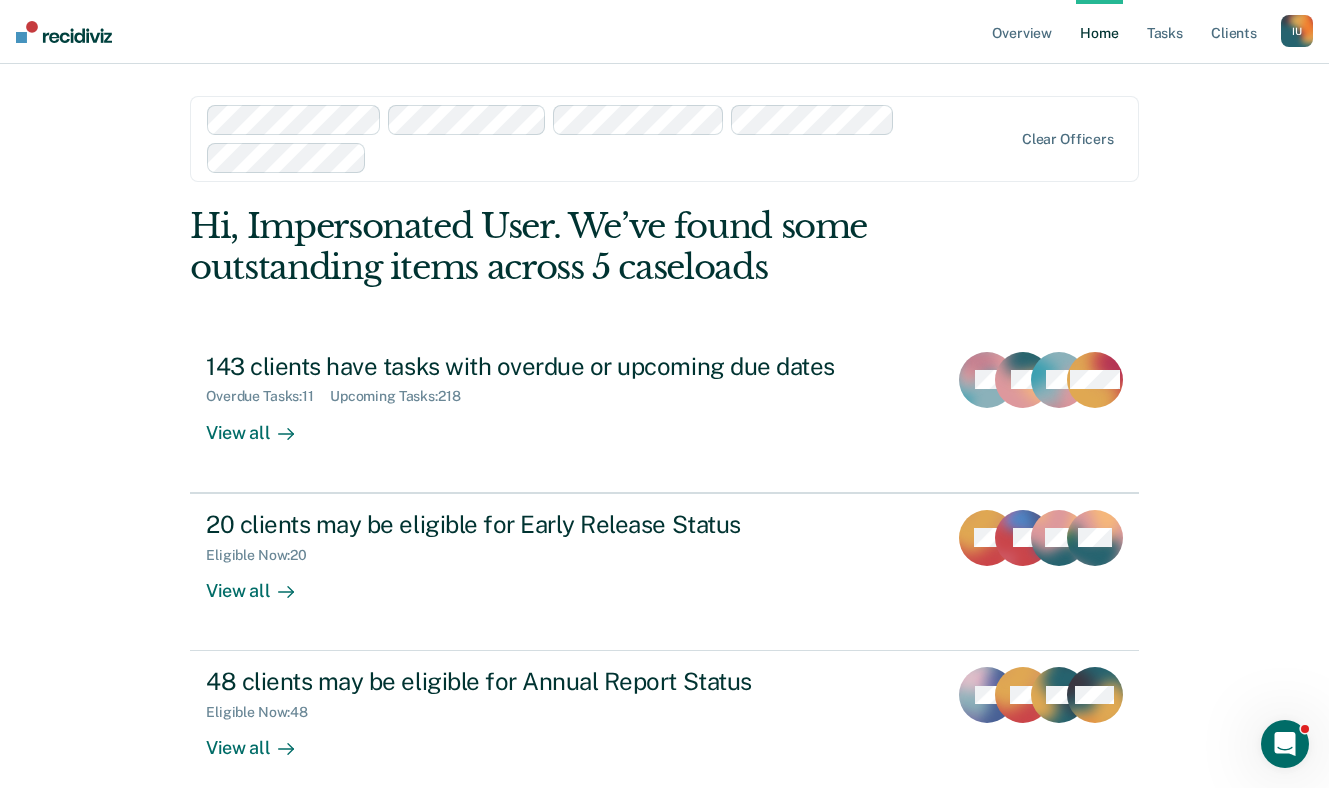 scroll, scrollTop: 100, scrollLeft: 0, axis: vertical 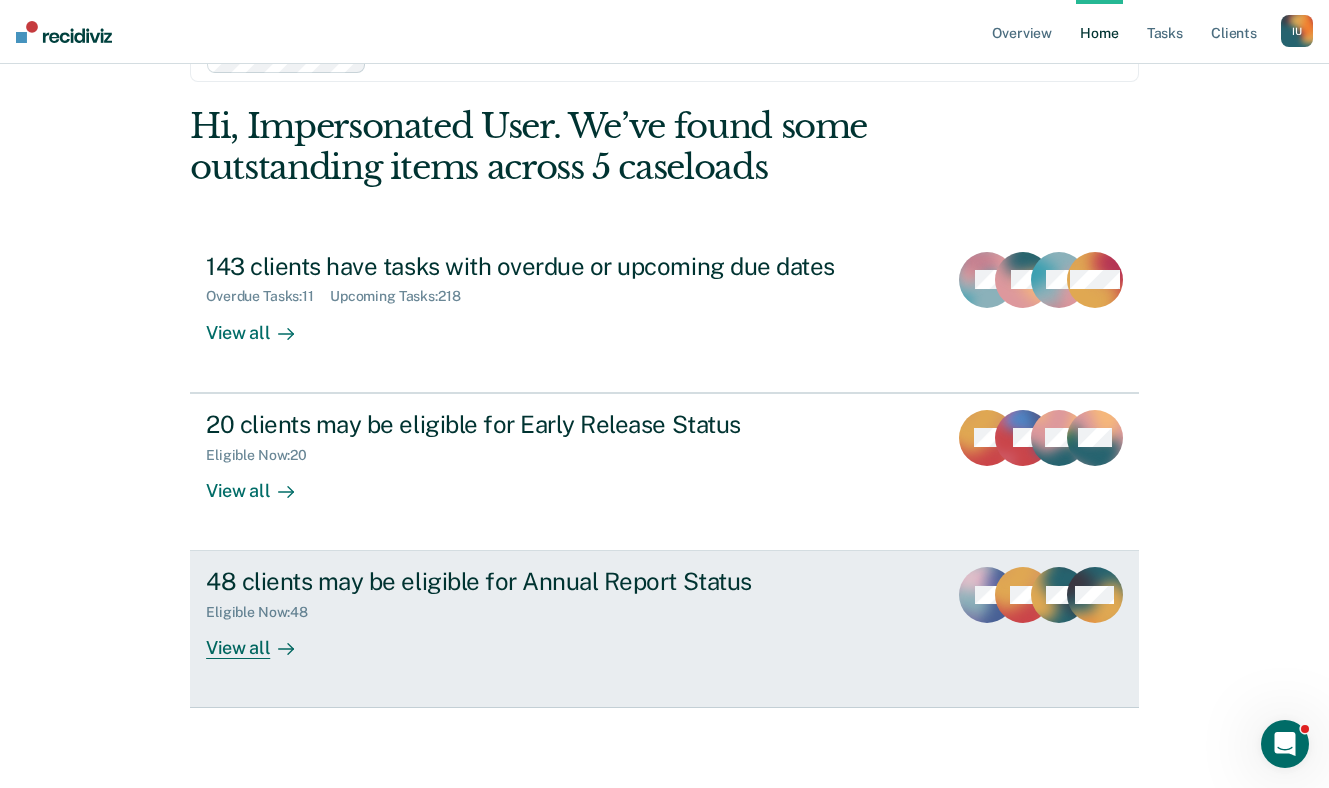 click on "View all" at bounding box center [262, 640] 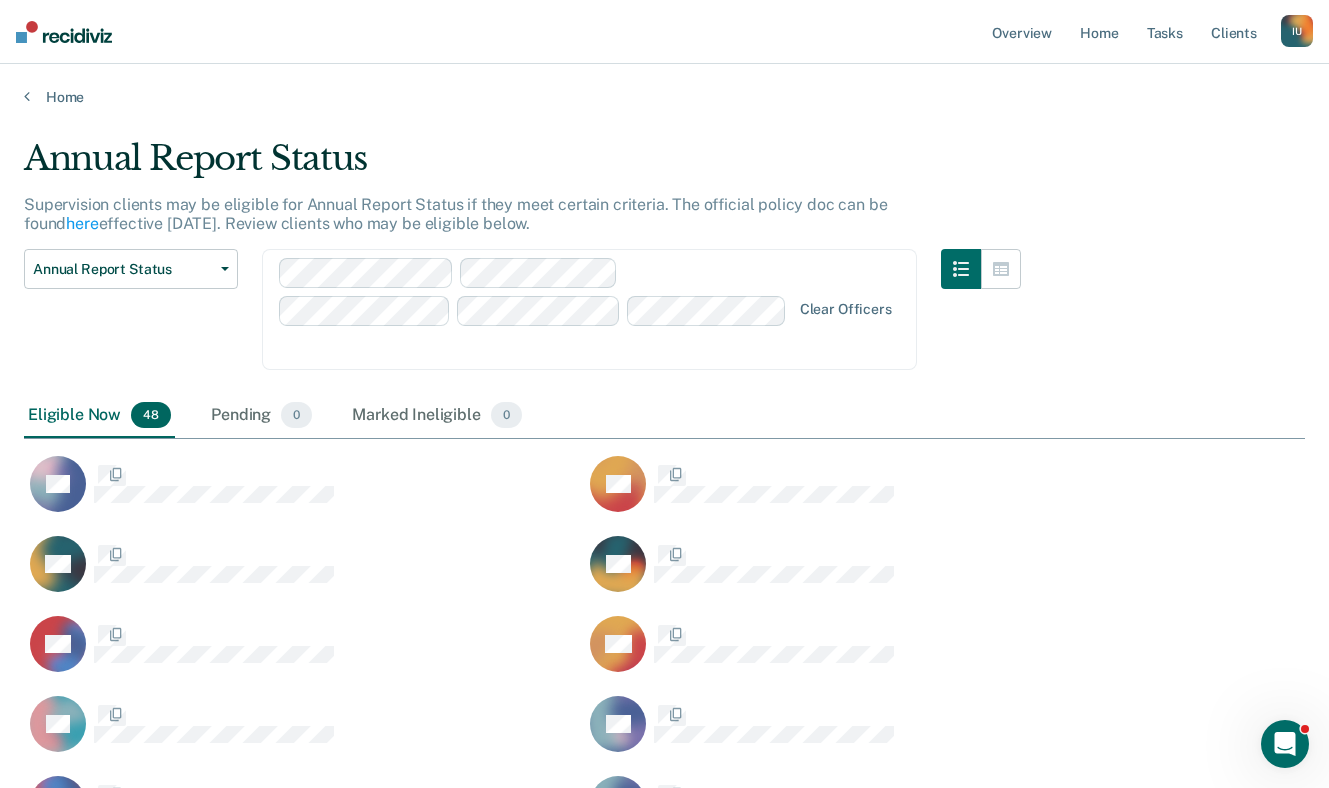 scroll, scrollTop: 1, scrollLeft: 1, axis: both 